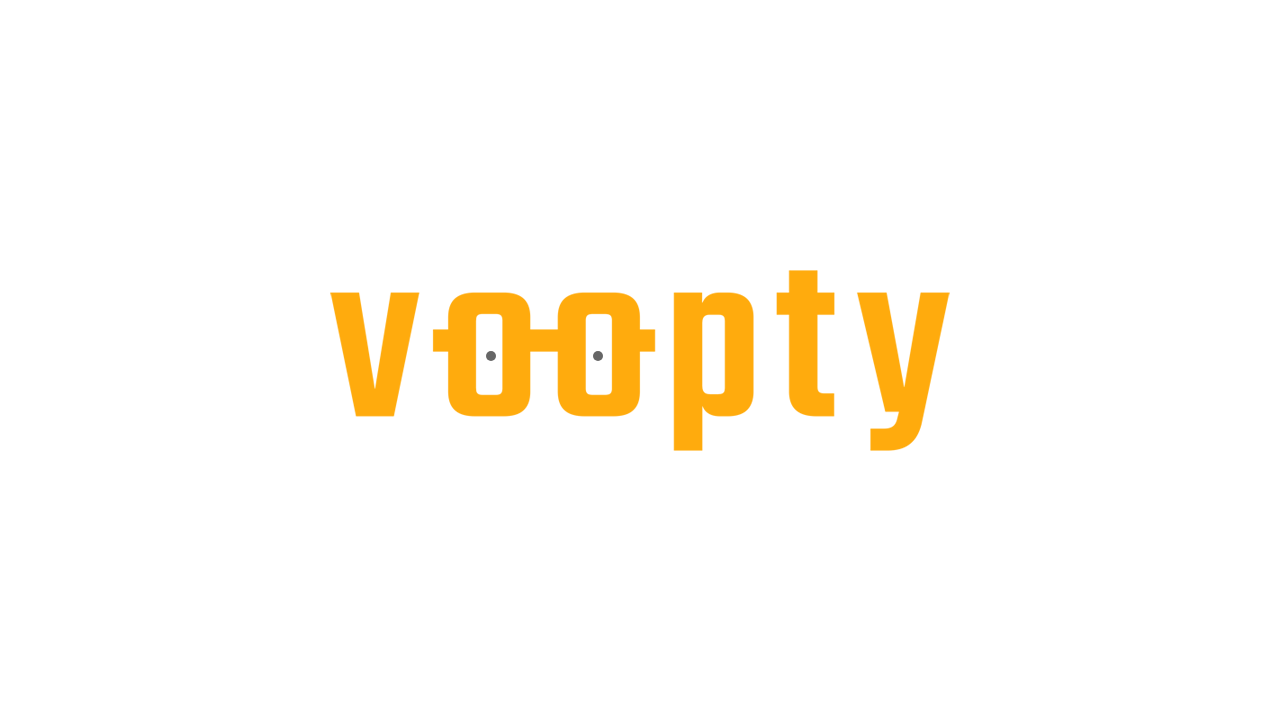 scroll, scrollTop: 0, scrollLeft: 0, axis: both 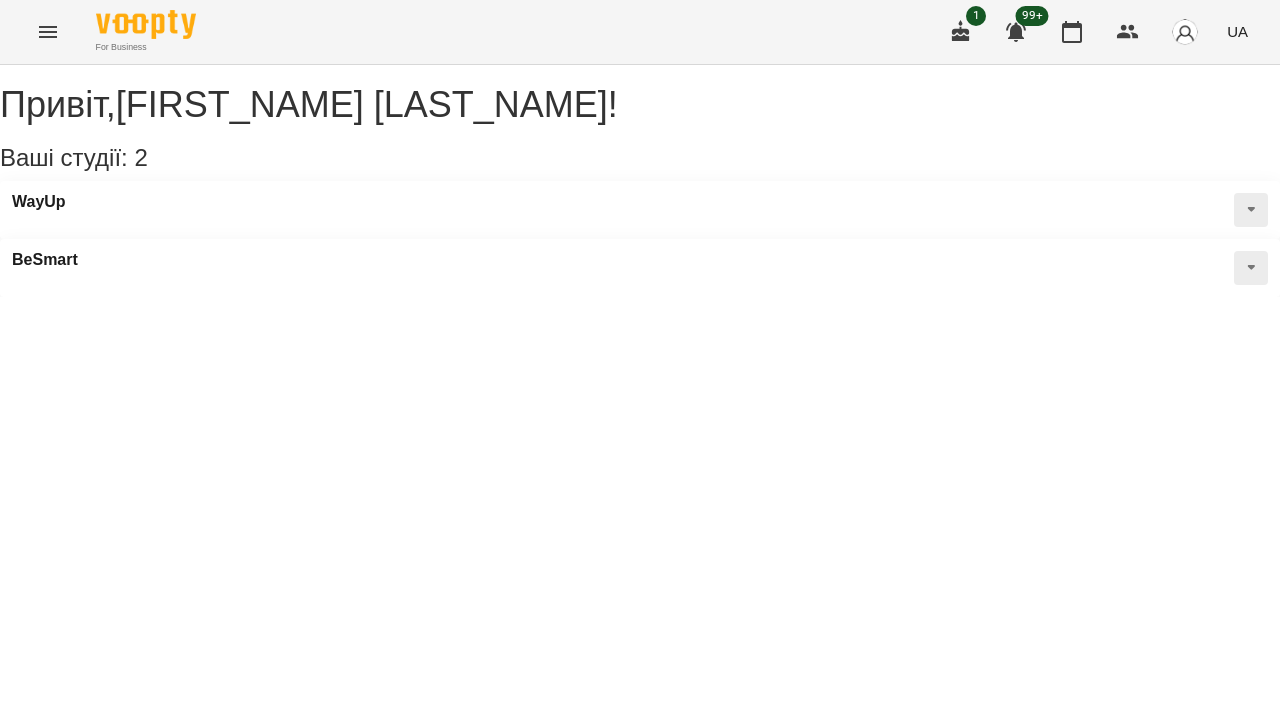 click 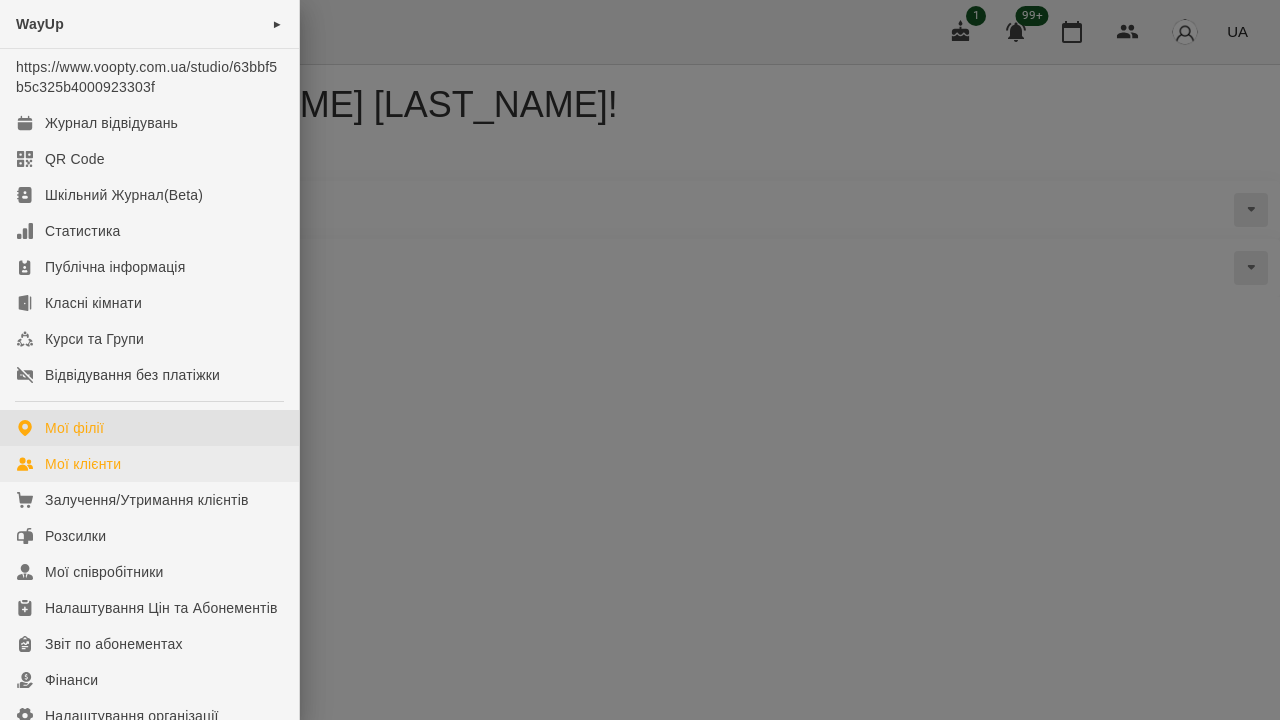 click on "Мої клієнти" at bounding box center [149, 464] 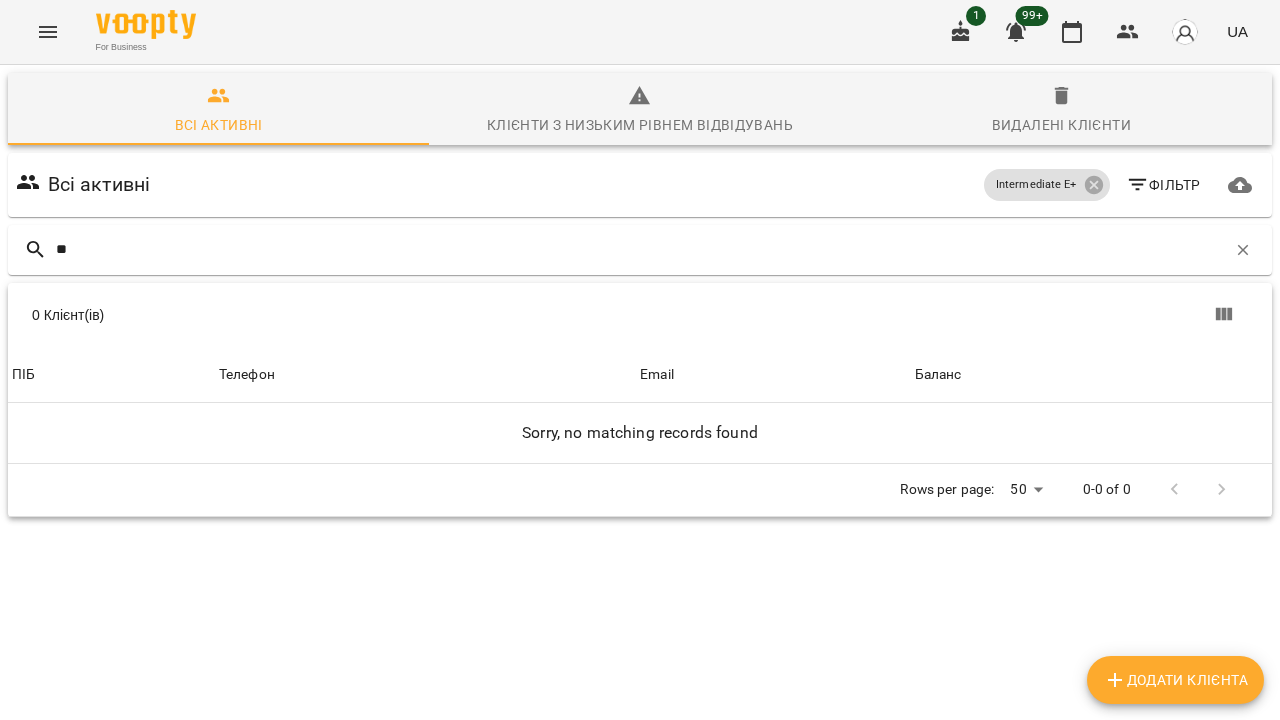 type on "*" 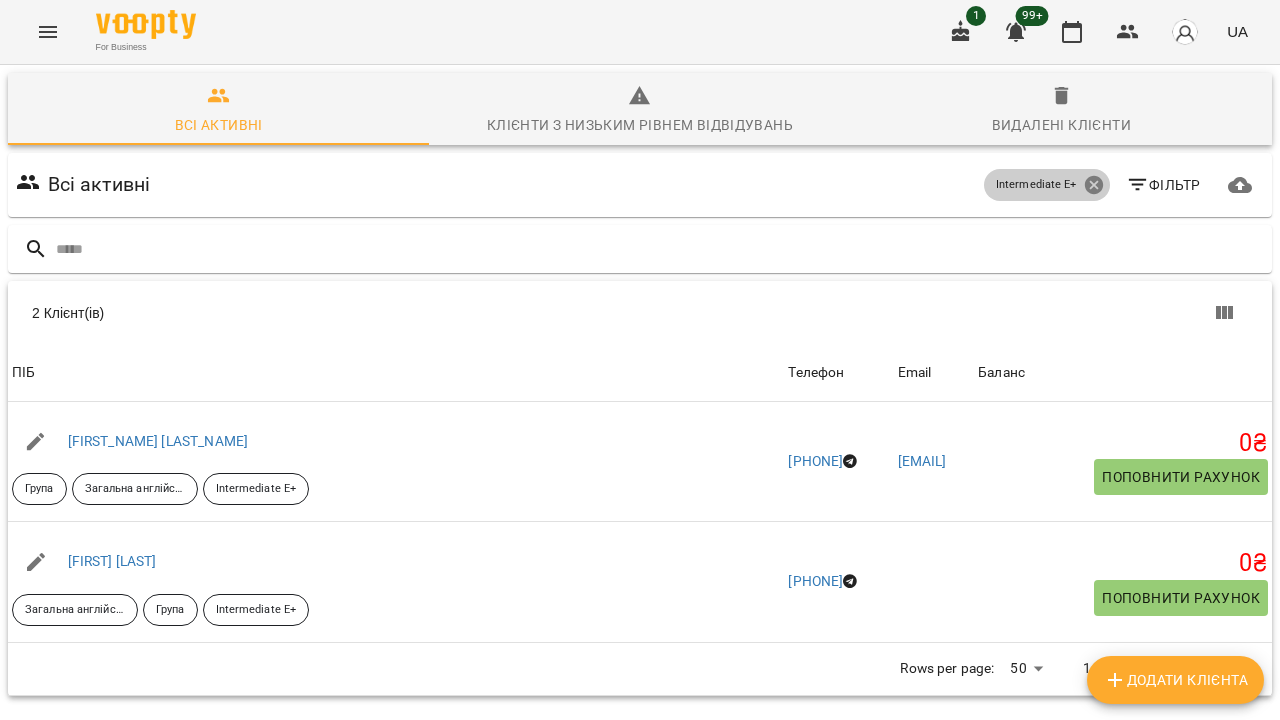 click 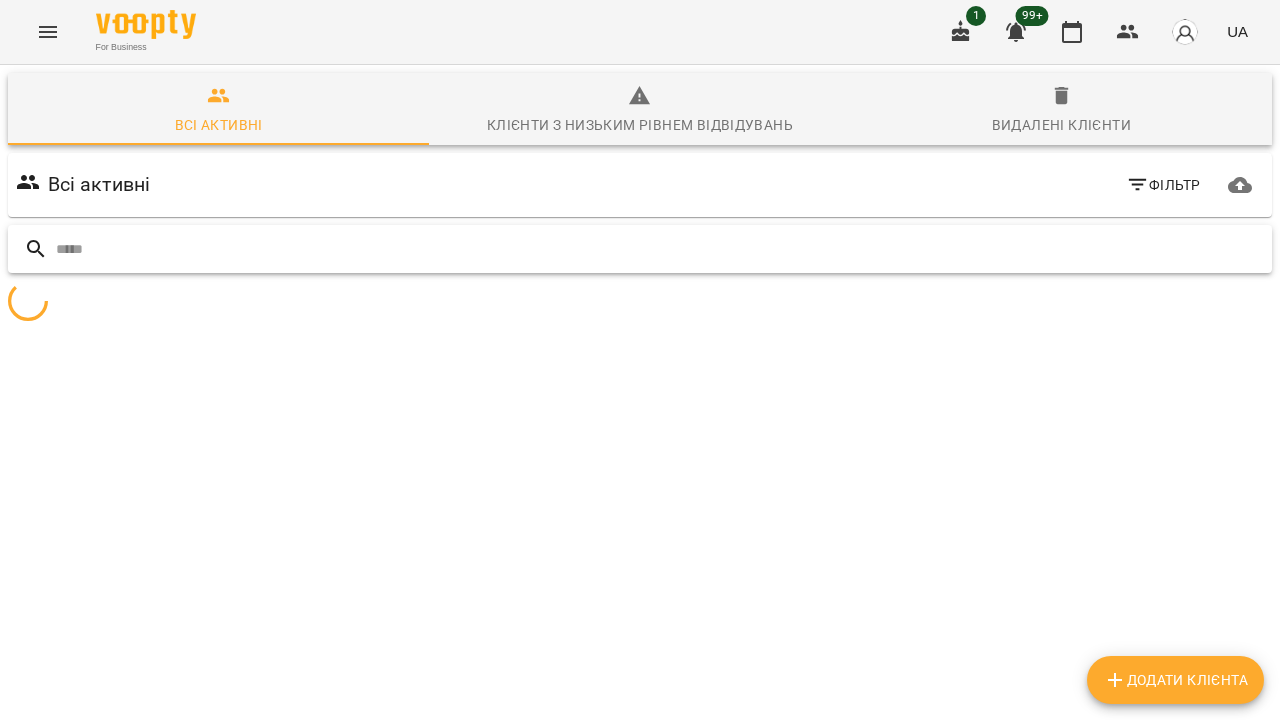 click at bounding box center (660, 249) 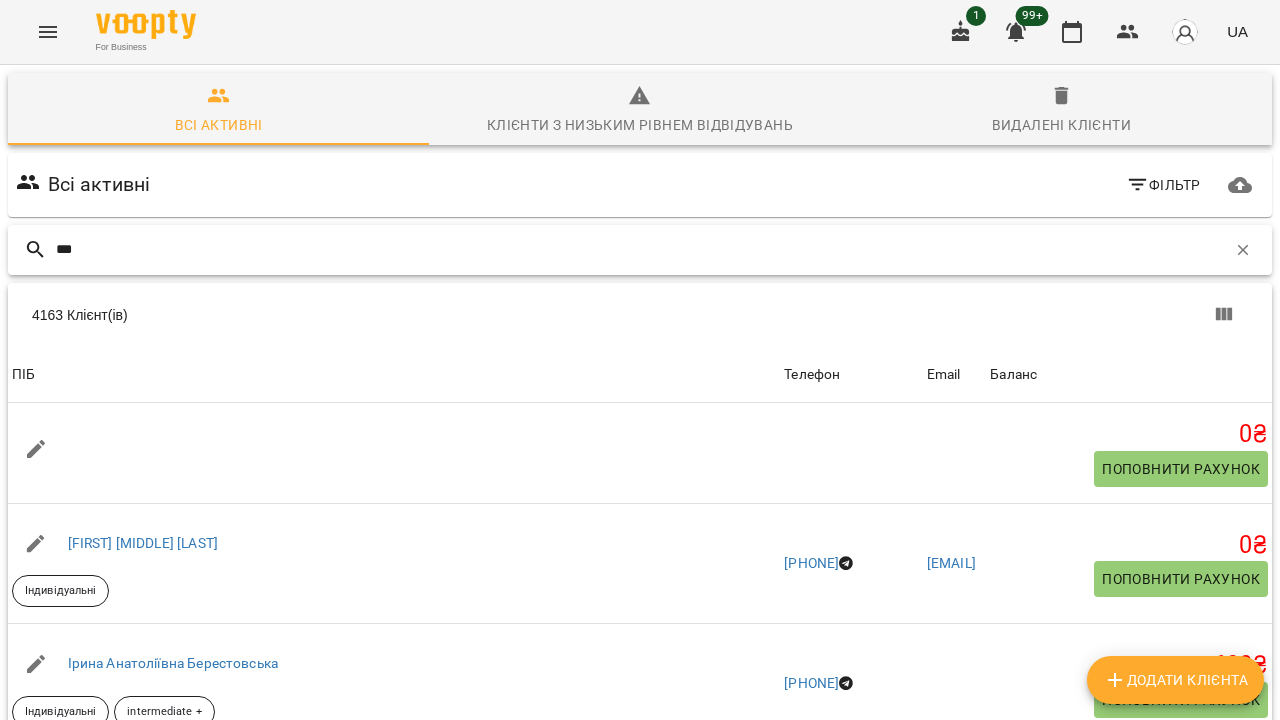 drag, startPoint x: 124, startPoint y: 250, endPoint x: 0, endPoint y: 238, distance: 124.57929 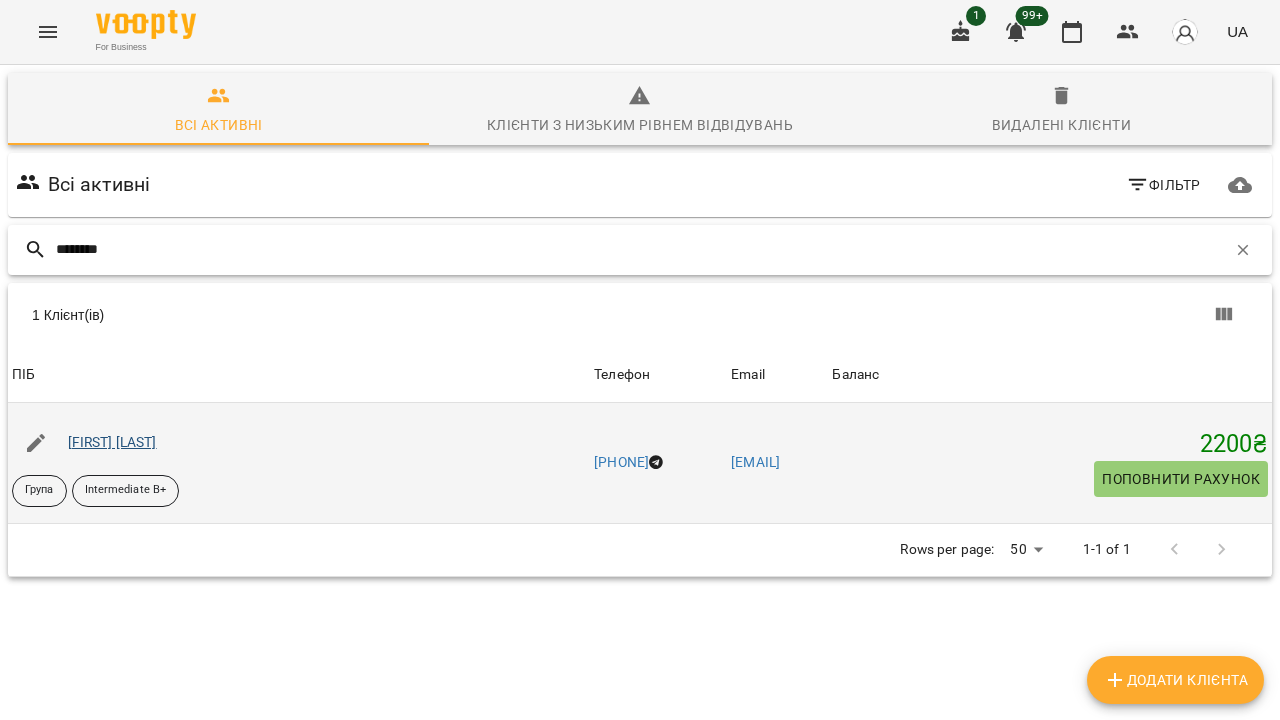type on "********" 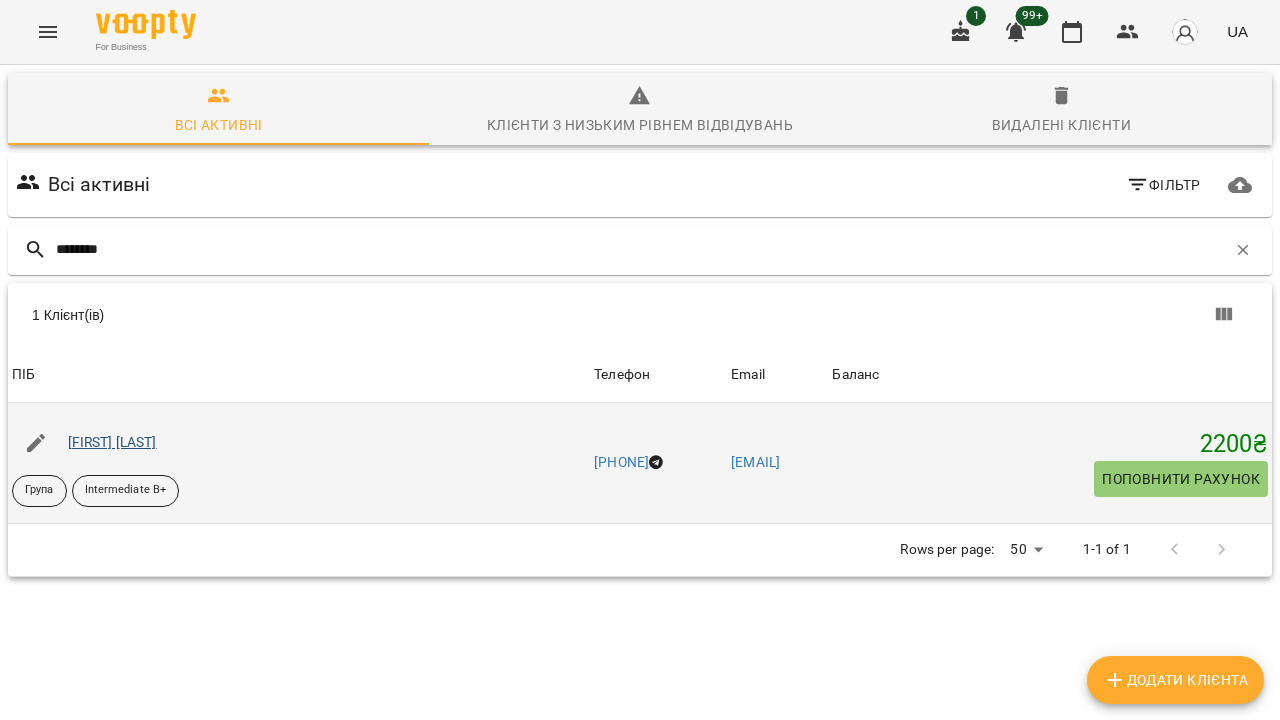 click on "[FIRST] [LAST]" at bounding box center [112, 442] 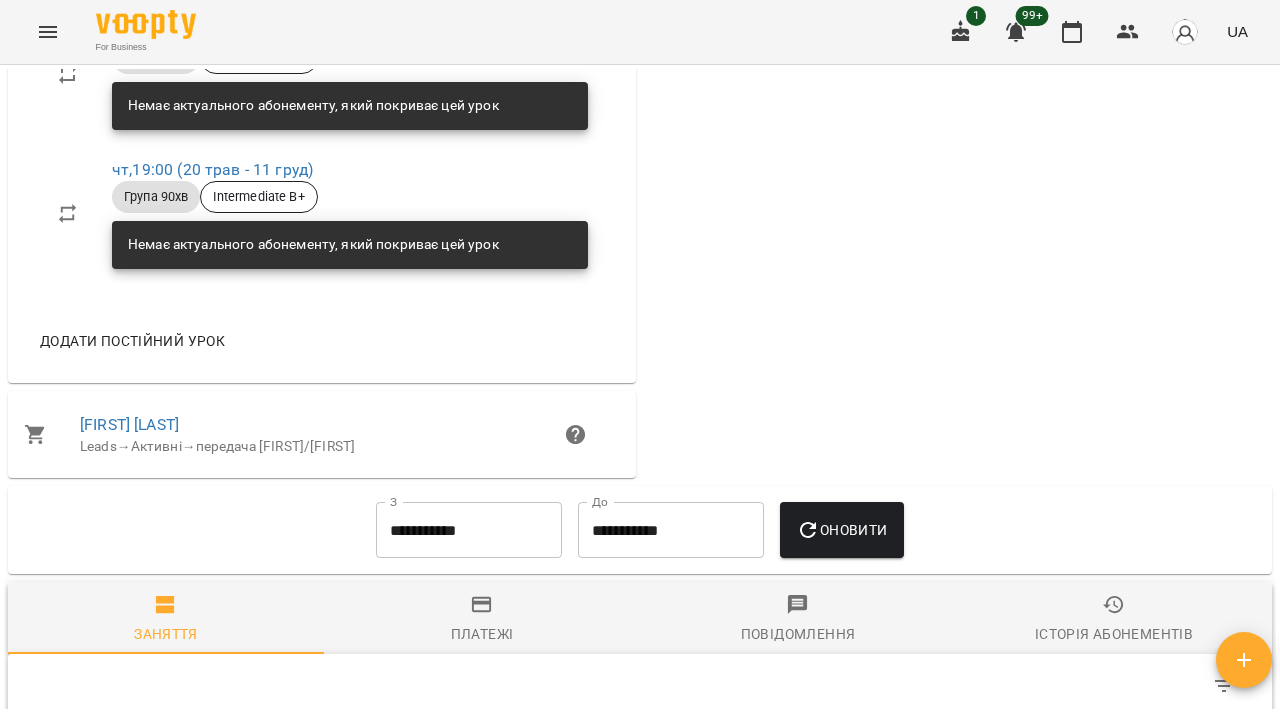 scroll, scrollTop: 1237, scrollLeft: 0, axis: vertical 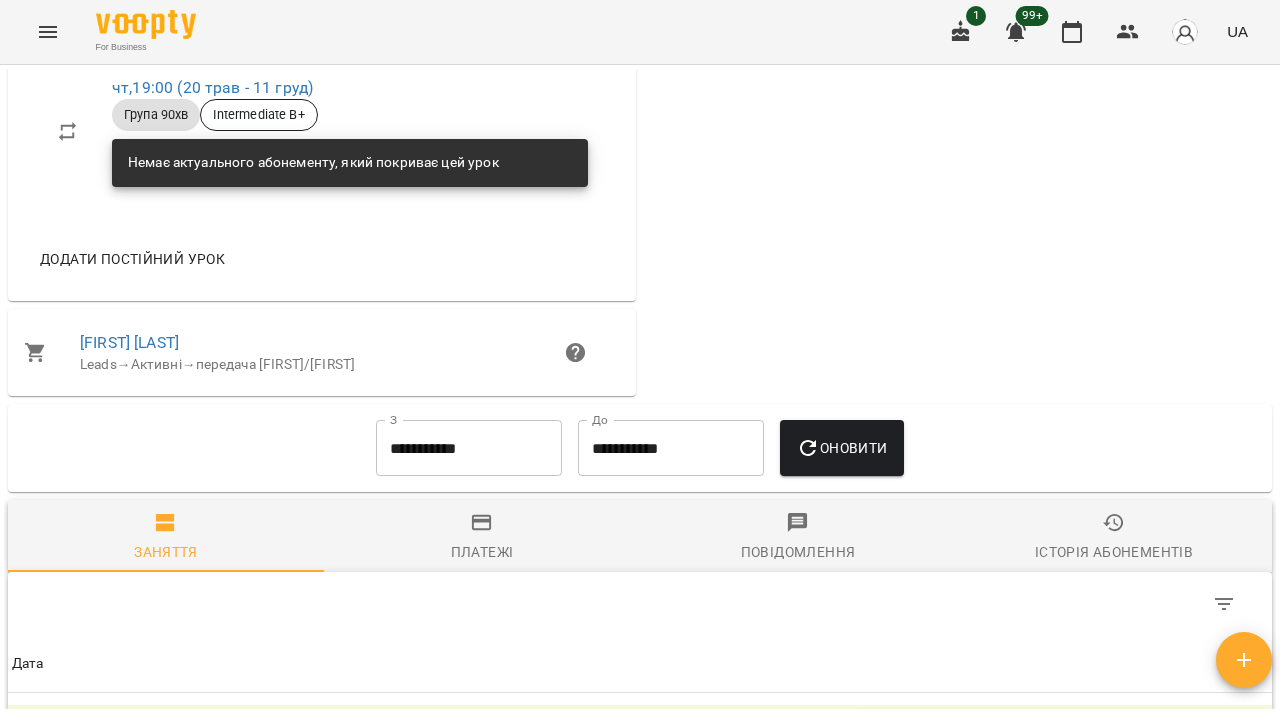 click on "**********" at bounding box center (469, 448) 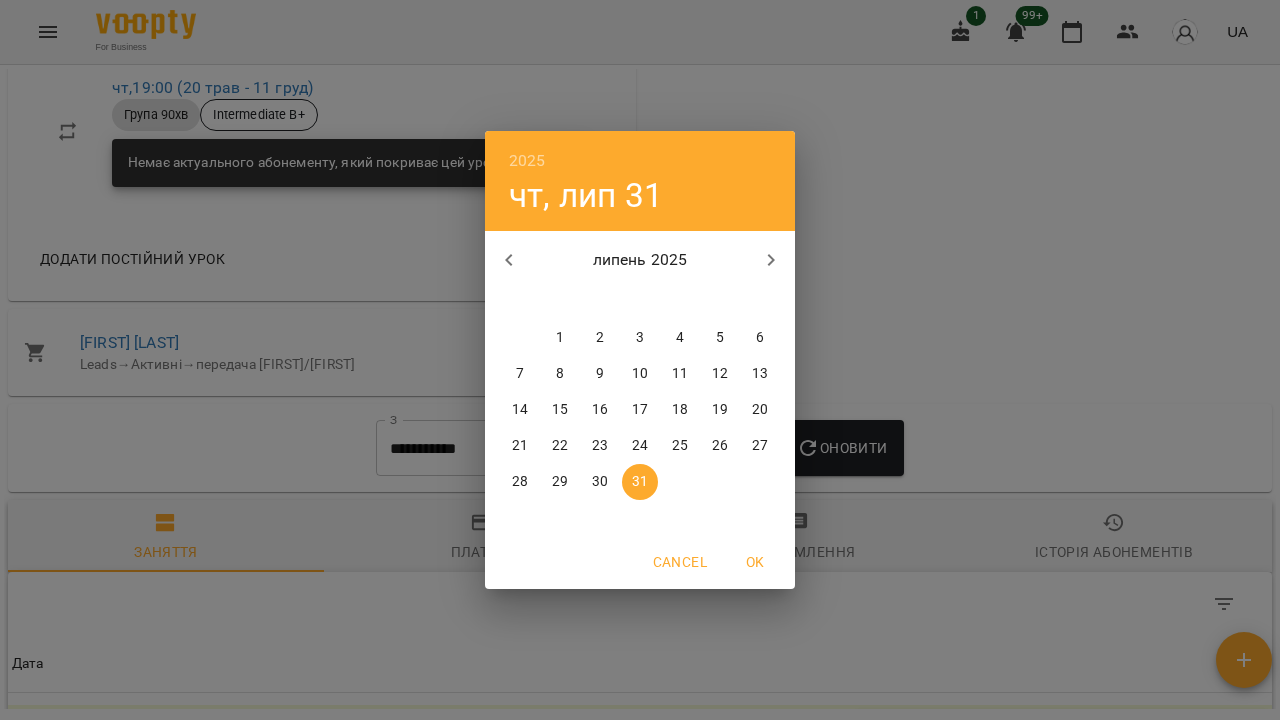 click on "2025 чт, лип 31 липень 2025 пн вт ср чт пт сб нд 30 1 2 3 4 5 6 7 8 9 10 11 12 13 14 15 16 17 18 19 20 21 22 23 24 25 26 27 28 29 30 31 1 2 3 Cancel OK" at bounding box center (640, 360) 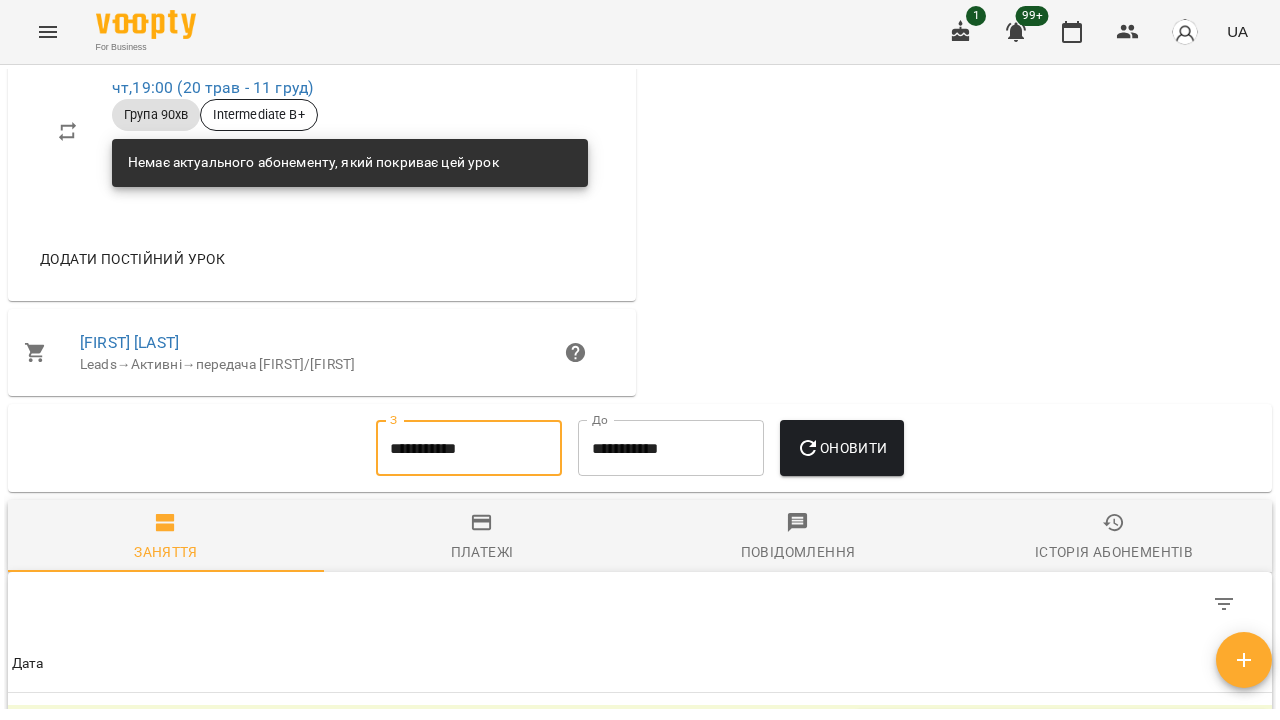 click on "**********" at bounding box center [469, 448] 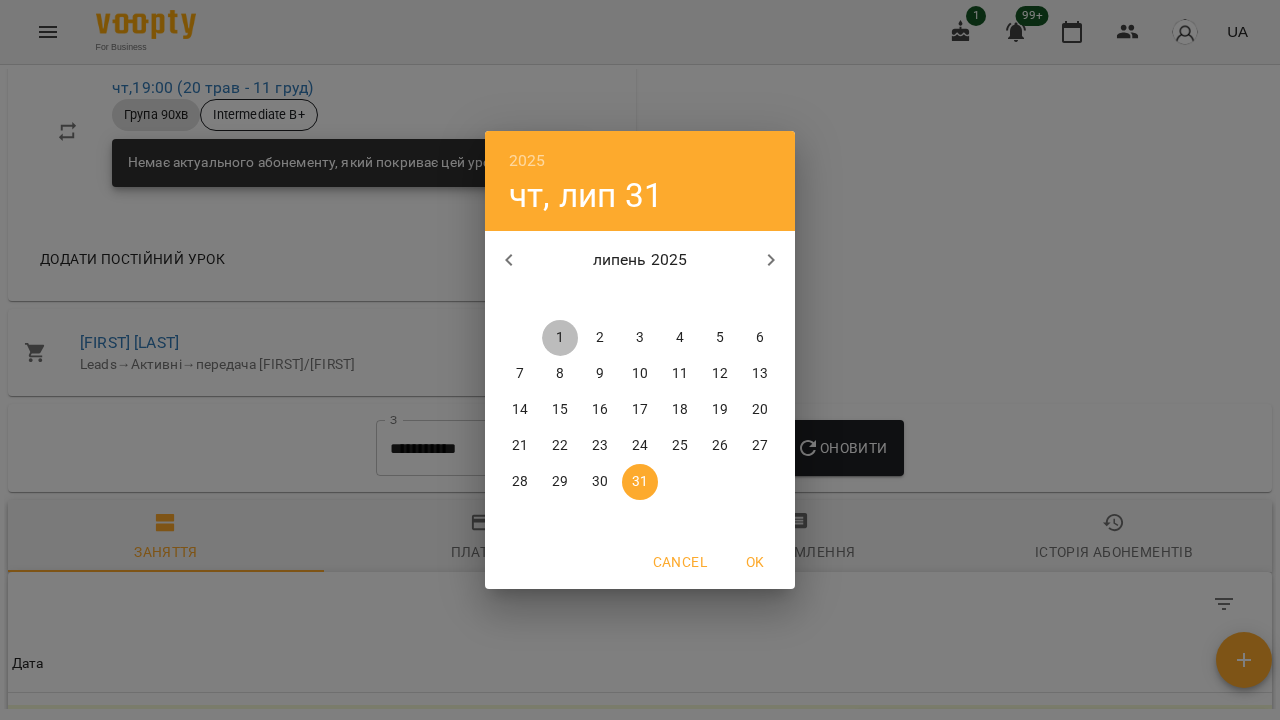 click on "1" at bounding box center [560, 338] 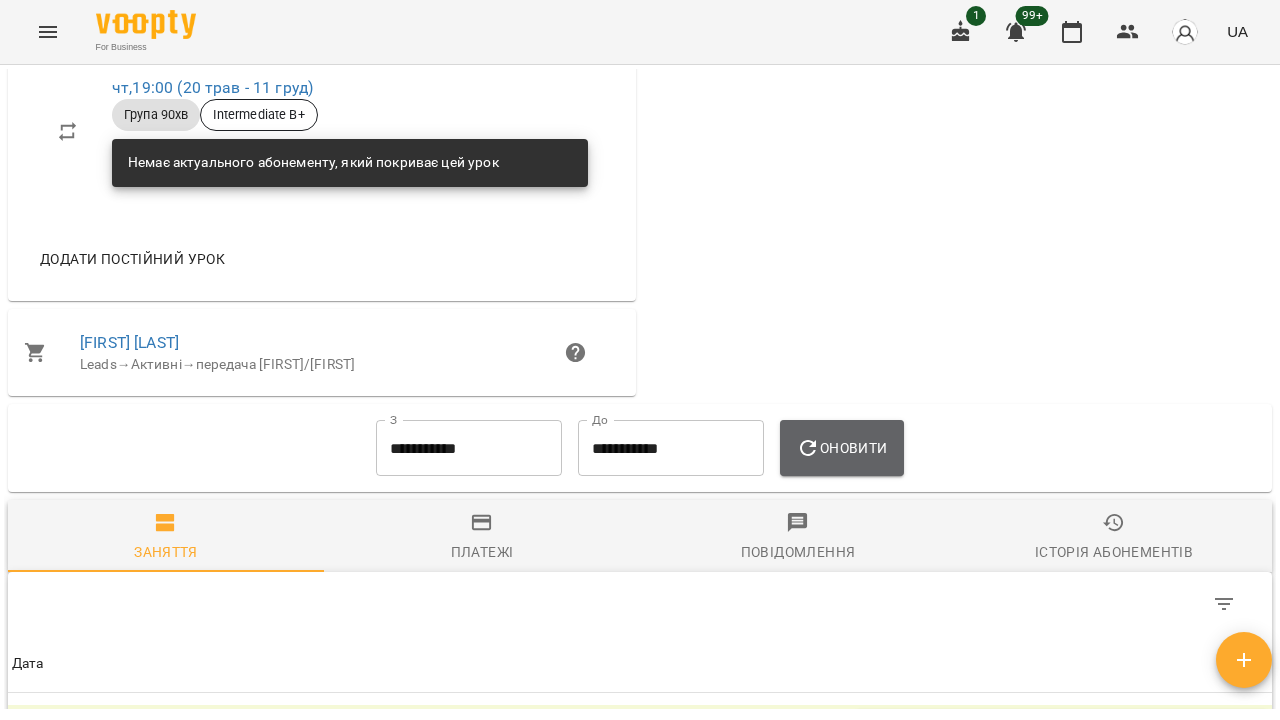 click on "Оновити" at bounding box center [841, 448] 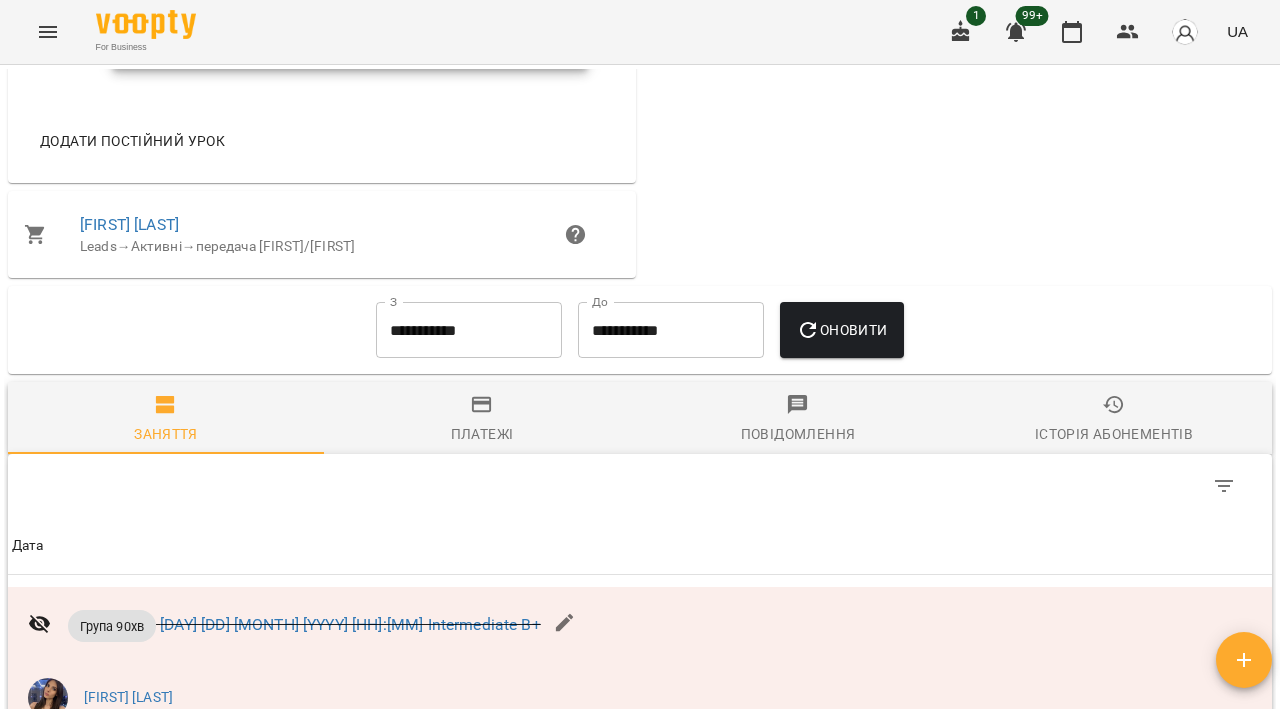 scroll, scrollTop: 1361, scrollLeft: 0, axis: vertical 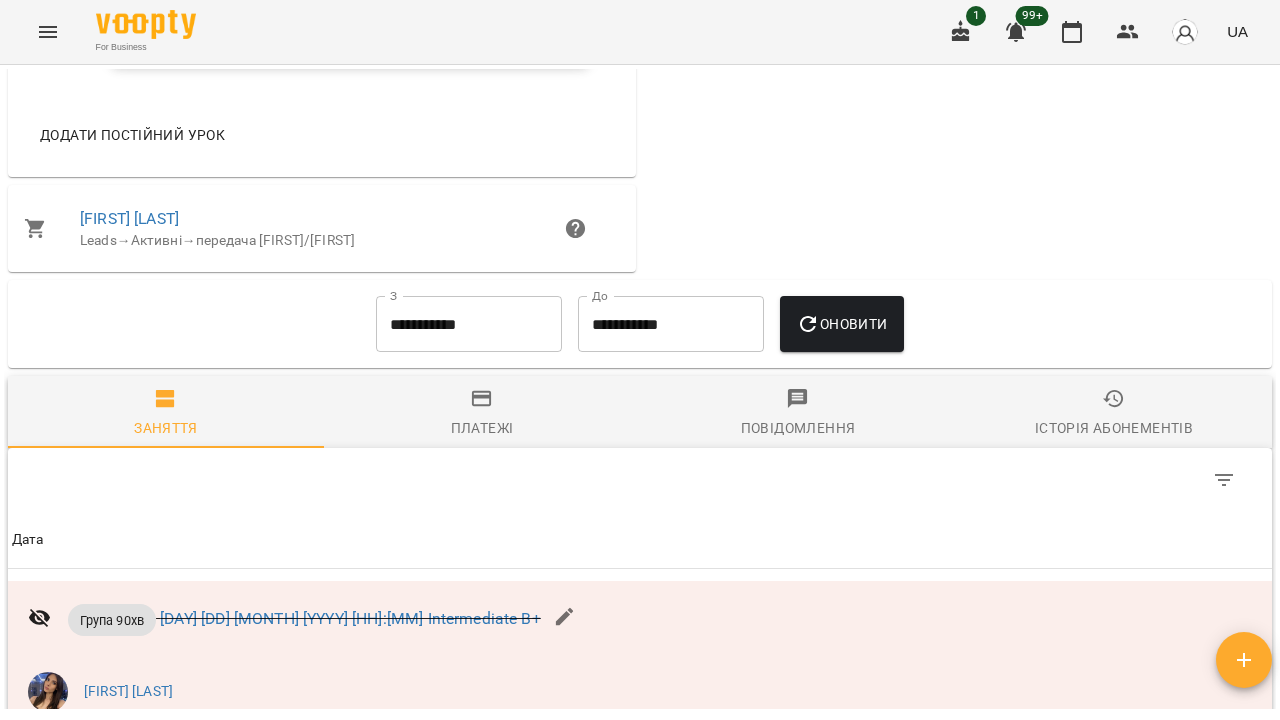 click on "Історія абонементів" at bounding box center [1114, 428] 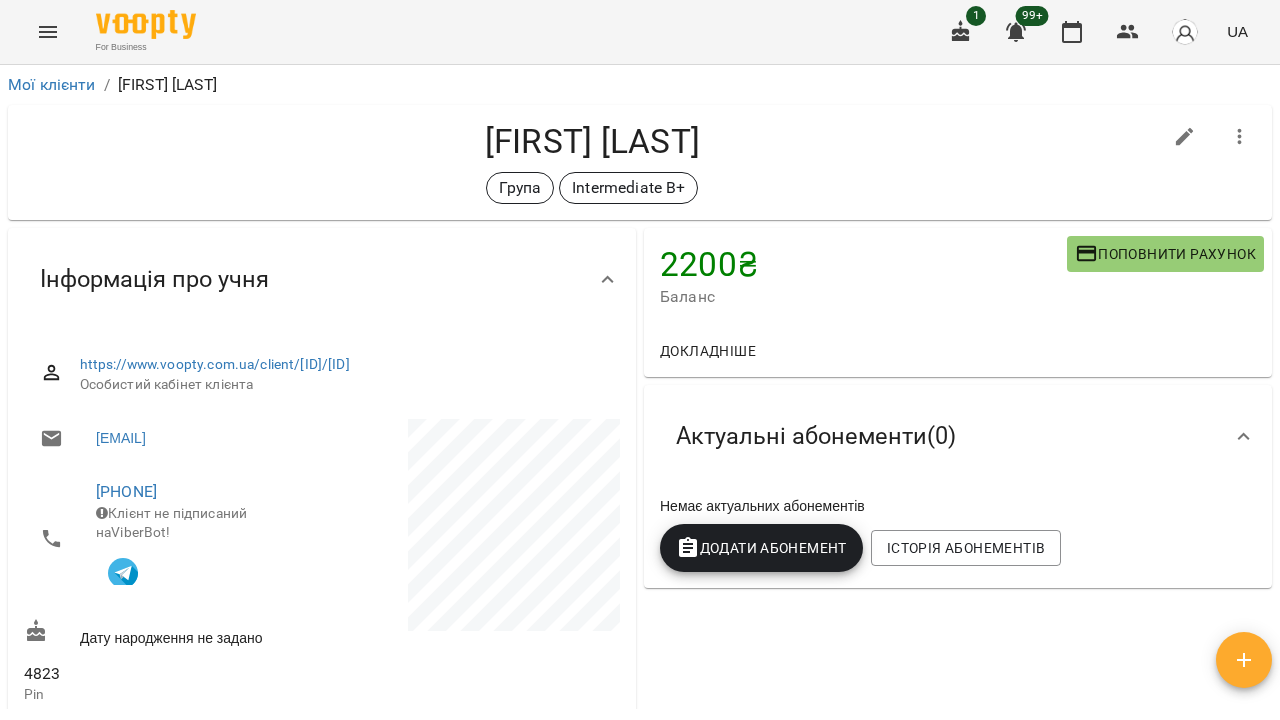 scroll, scrollTop: 0, scrollLeft: 0, axis: both 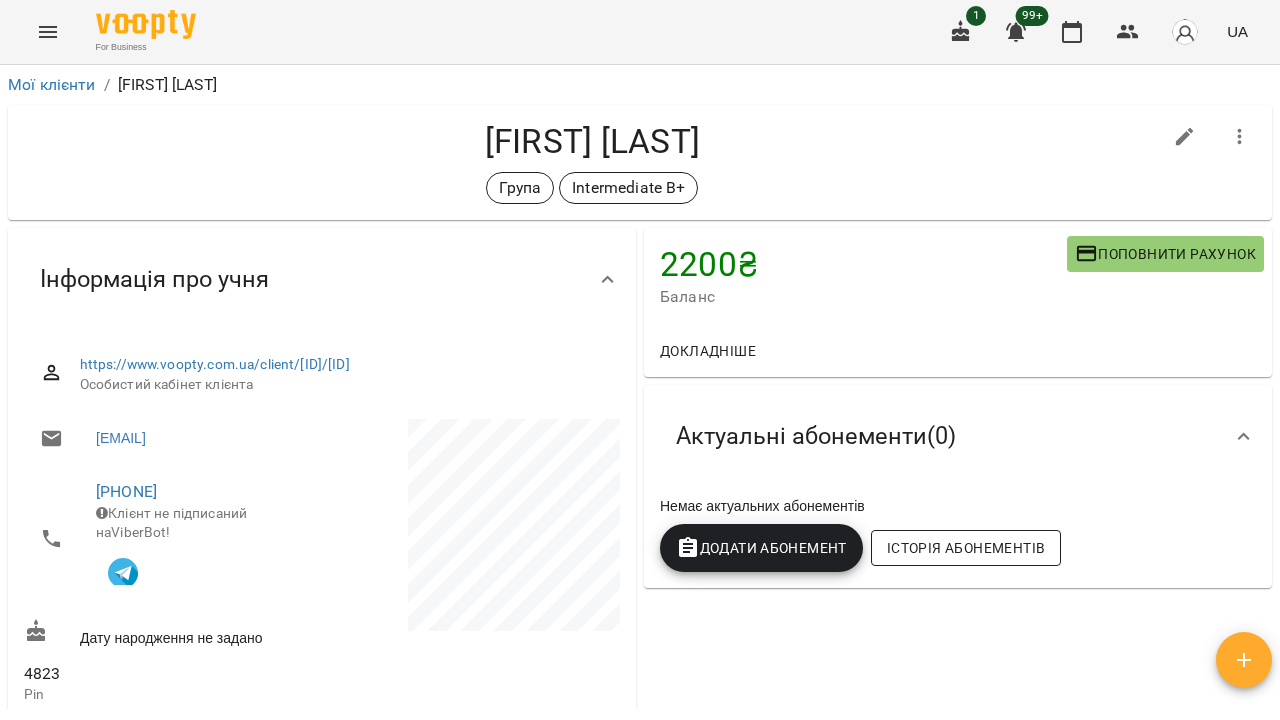 click on "Історія абонементів" at bounding box center (966, 548) 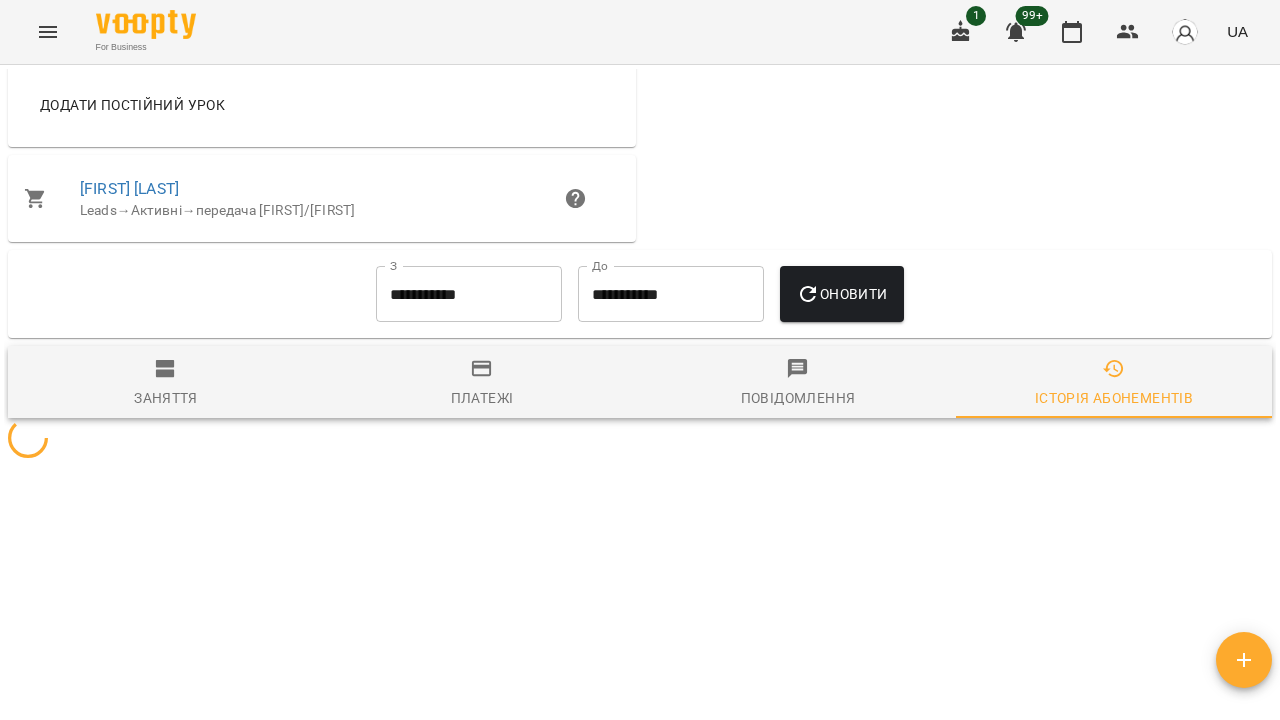 scroll, scrollTop: 1404, scrollLeft: 0, axis: vertical 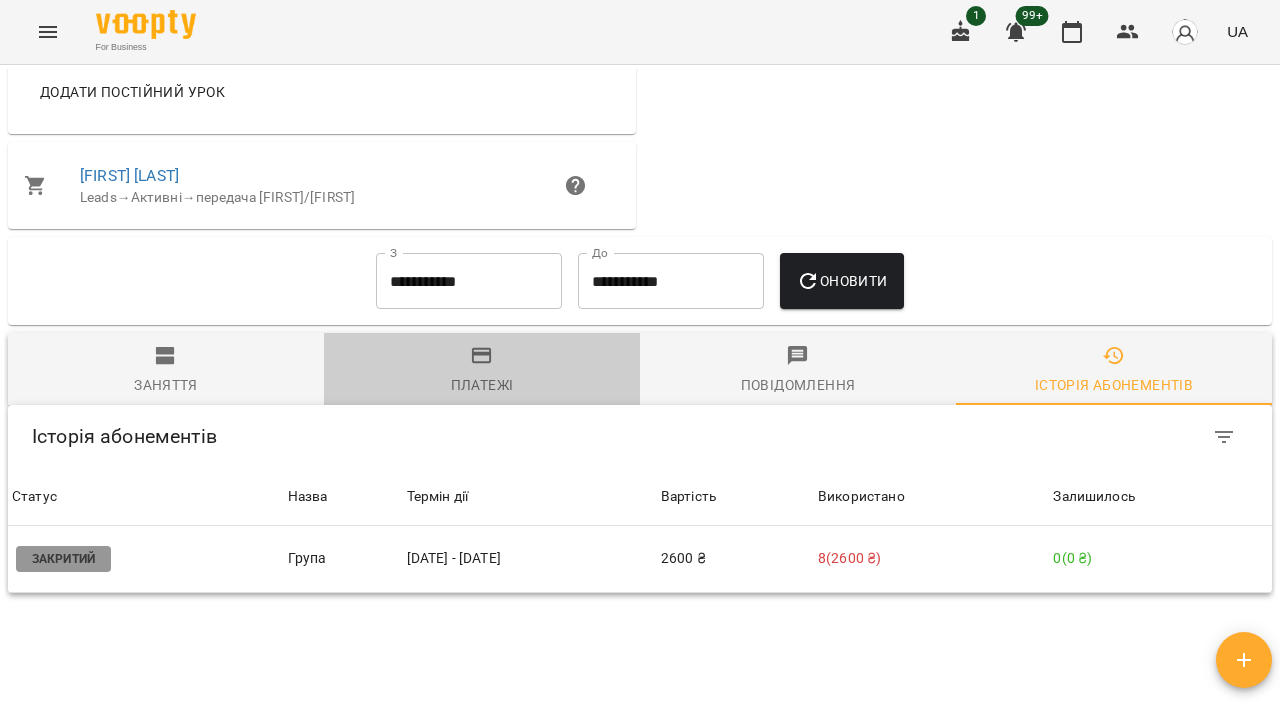 click 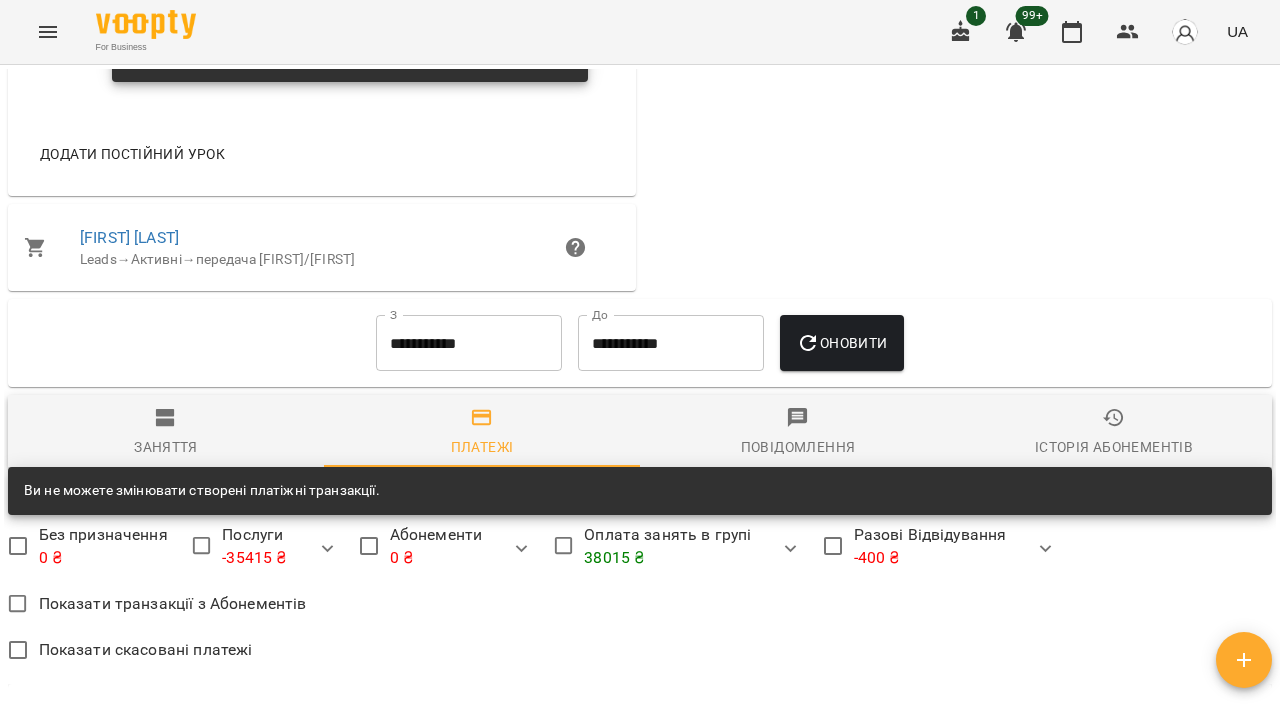 scroll, scrollTop: 1347, scrollLeft: 0, axis: vertical 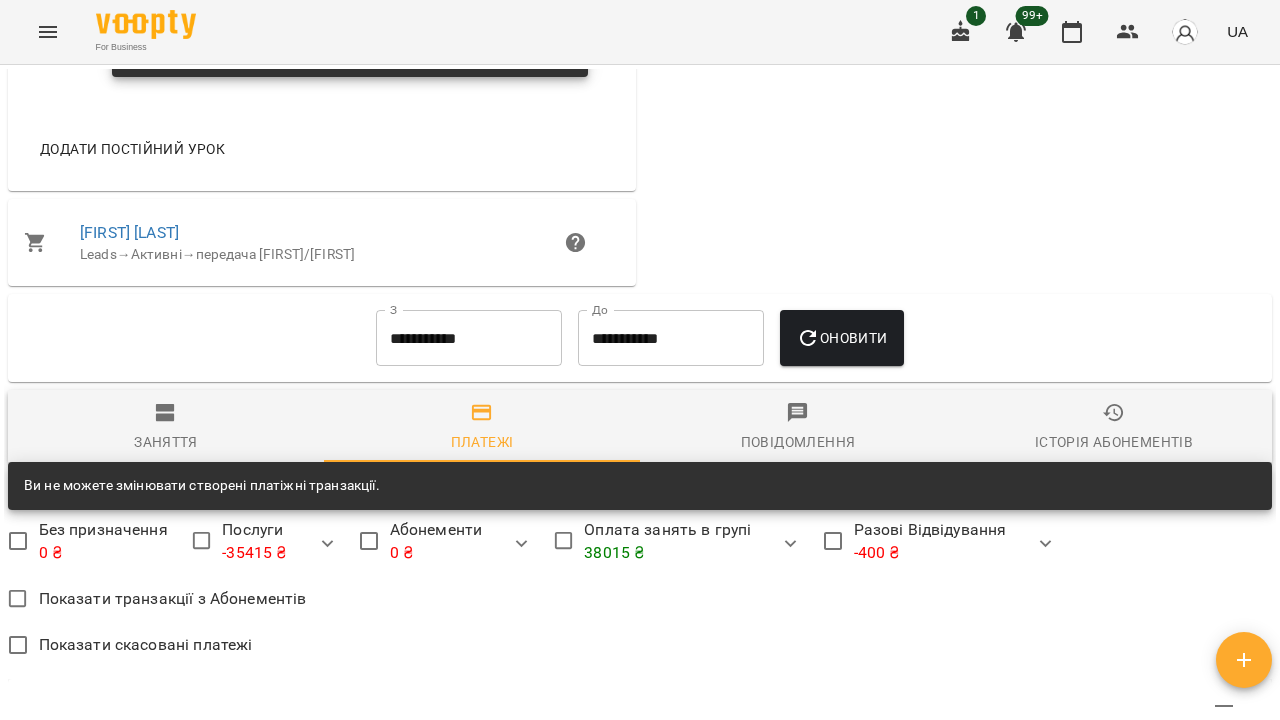 click on "Заняття" at bounding box center [166, 428] 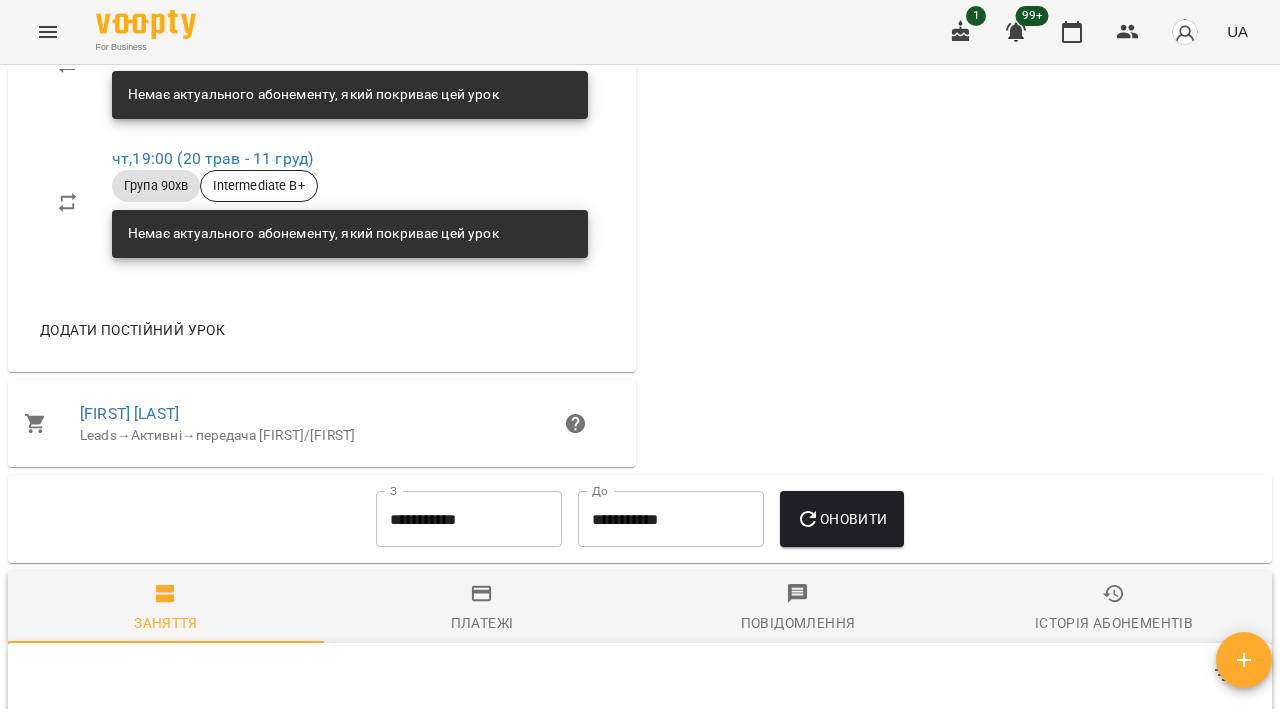 scroll, scrollTop: 1167, scrollLeft: 0, axis: vertical 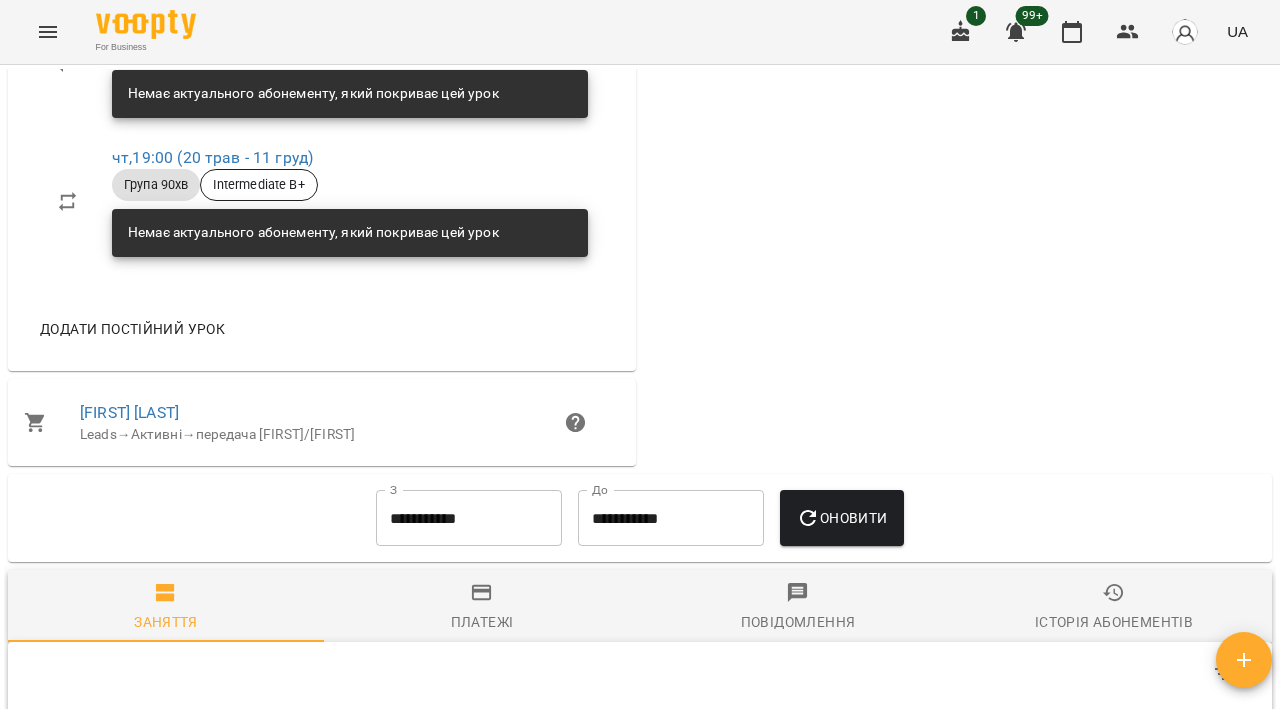 click on "**********" at bounding box center [469, 518] 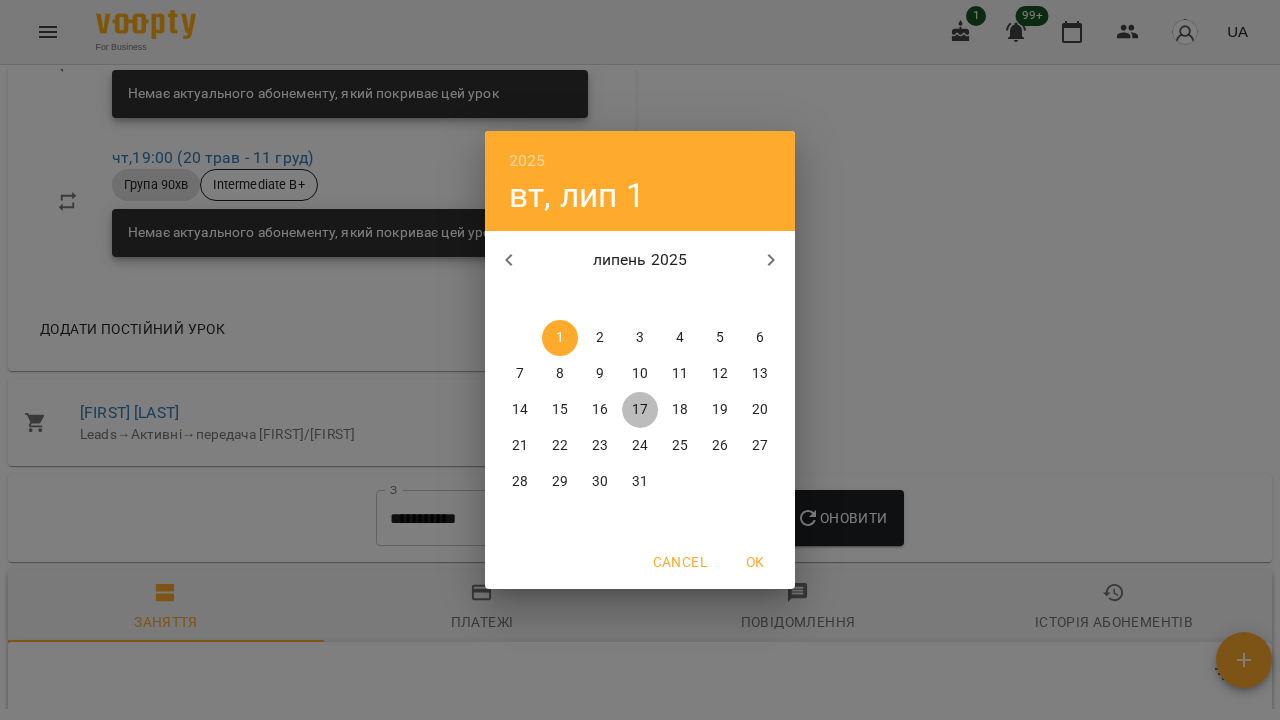 click on "17" at bounding box center [640, 410] 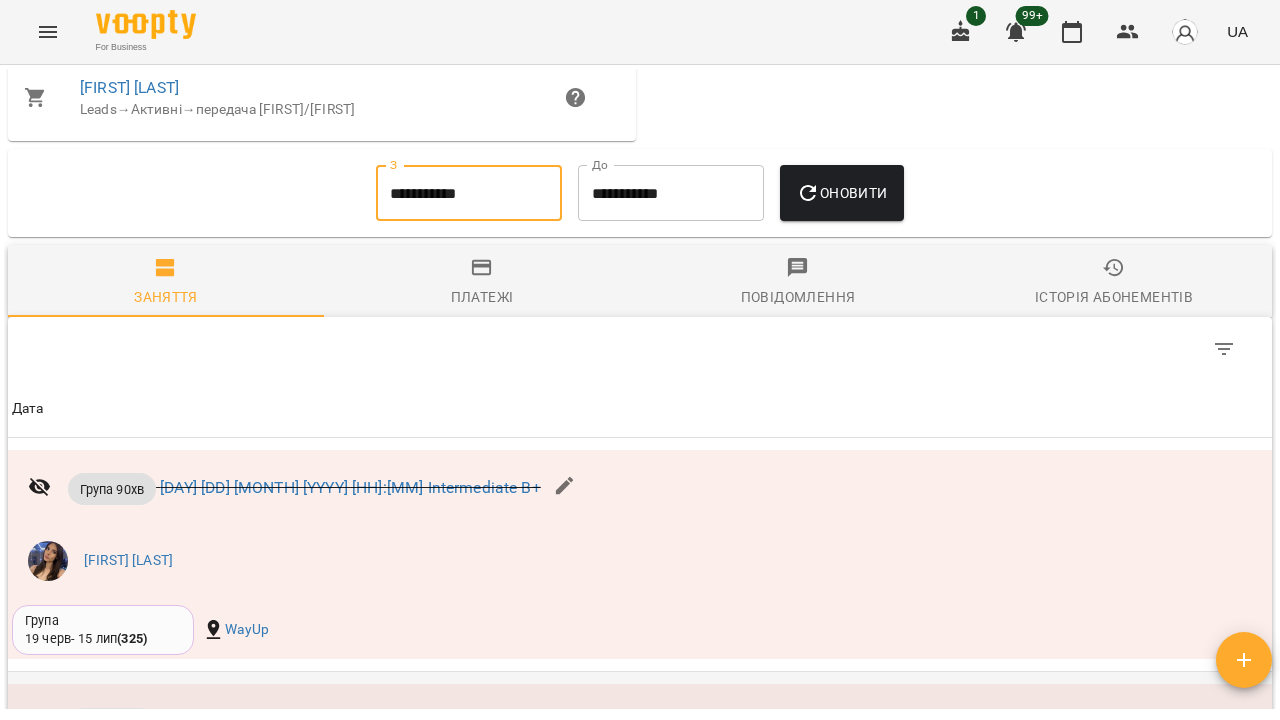 scroll, scrollTop: 1484, scrollLeft: 0, axis: vertical 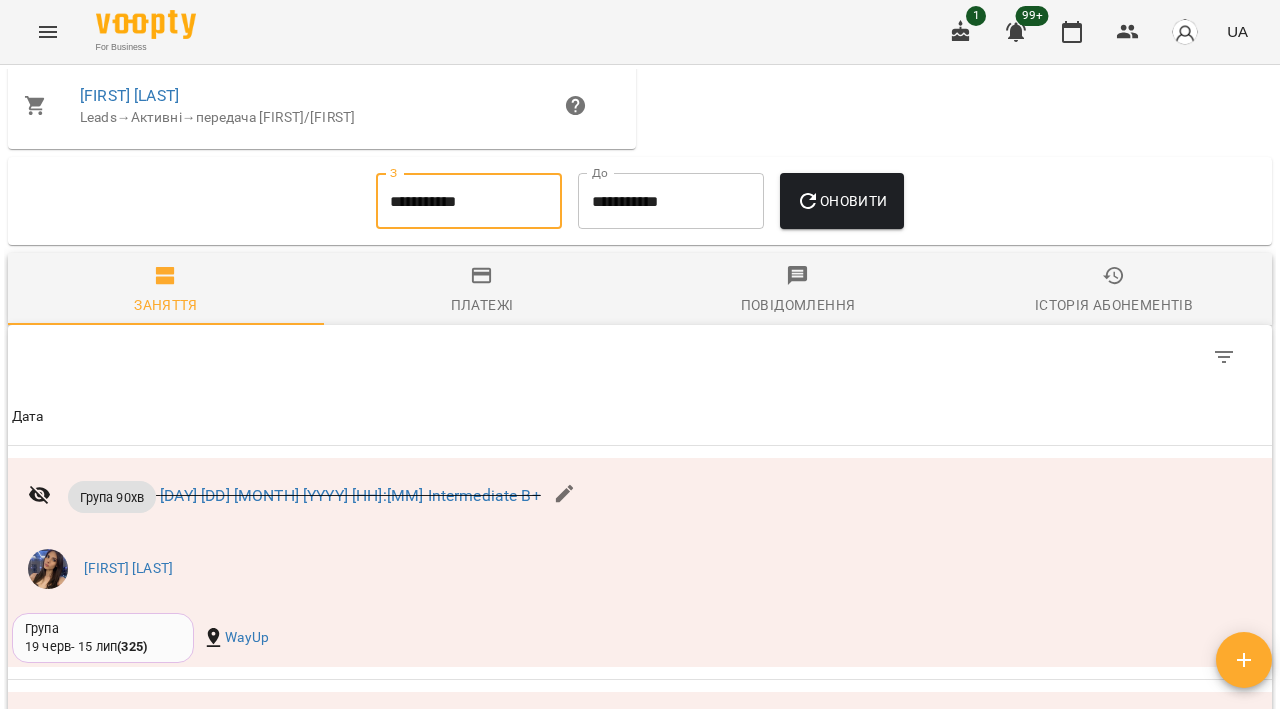click on "Оновити" at bounding box center (841, 201) 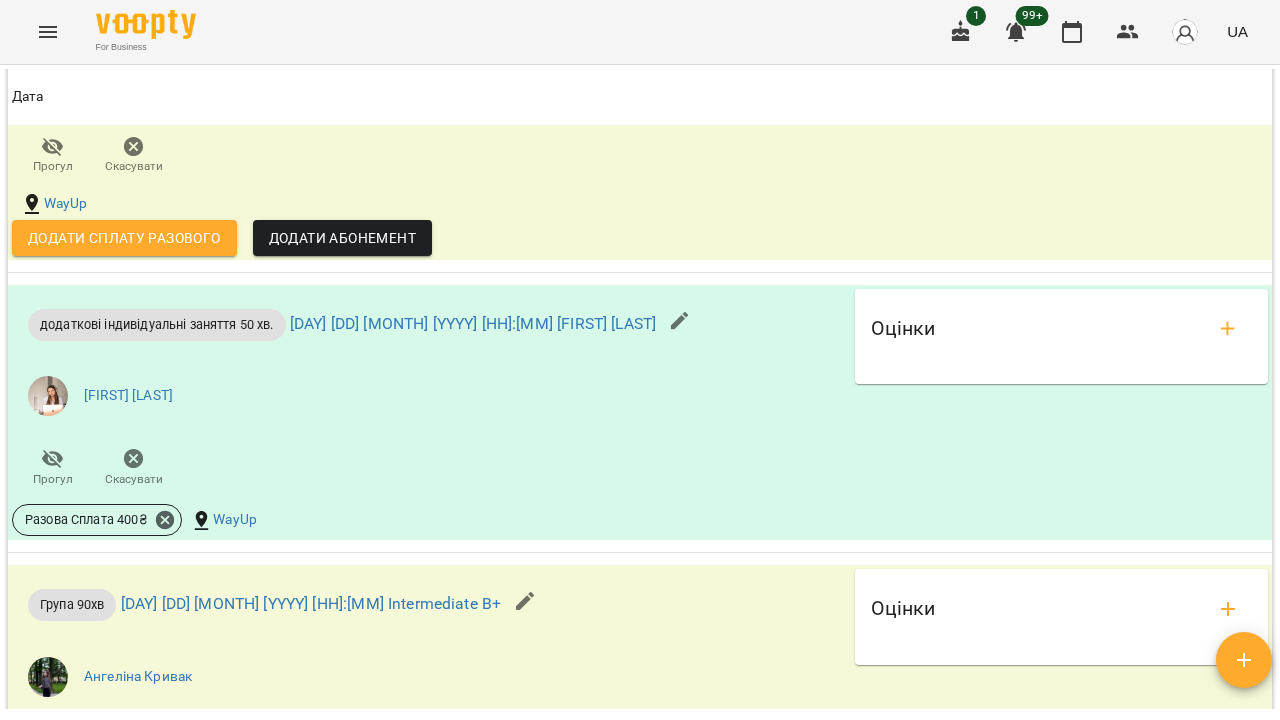 scroll, scrollTop: 1976, scrollLeft: 0, axis: vertical 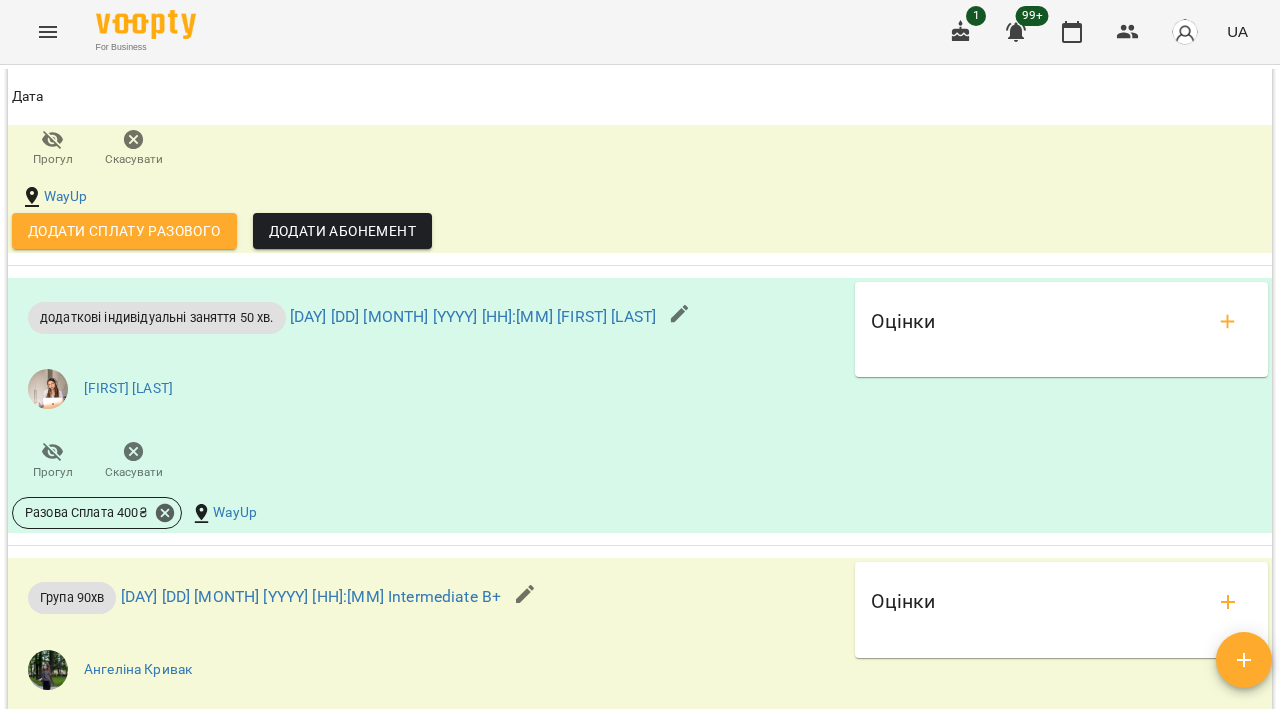 click 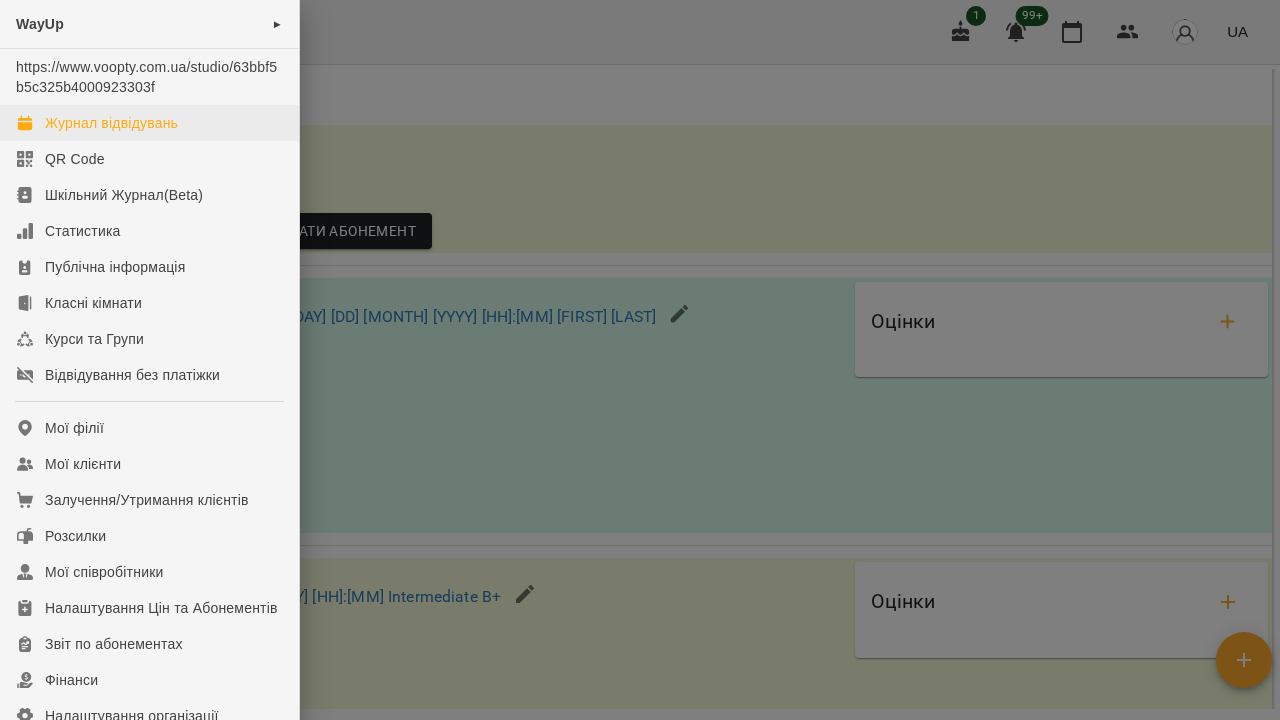 click on "Журнал відвідувань" at bounding box center [111, 123] 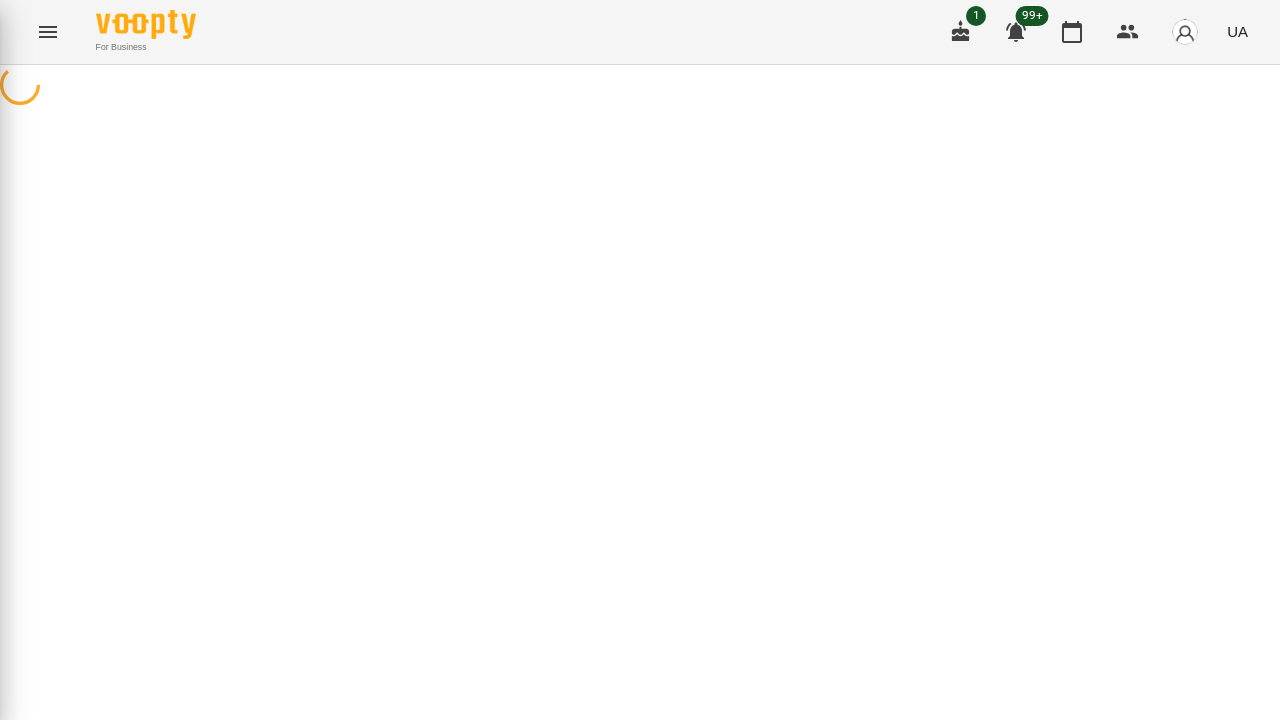 scroll, scrollTop: 0, scrollLeft: 0, axis: both 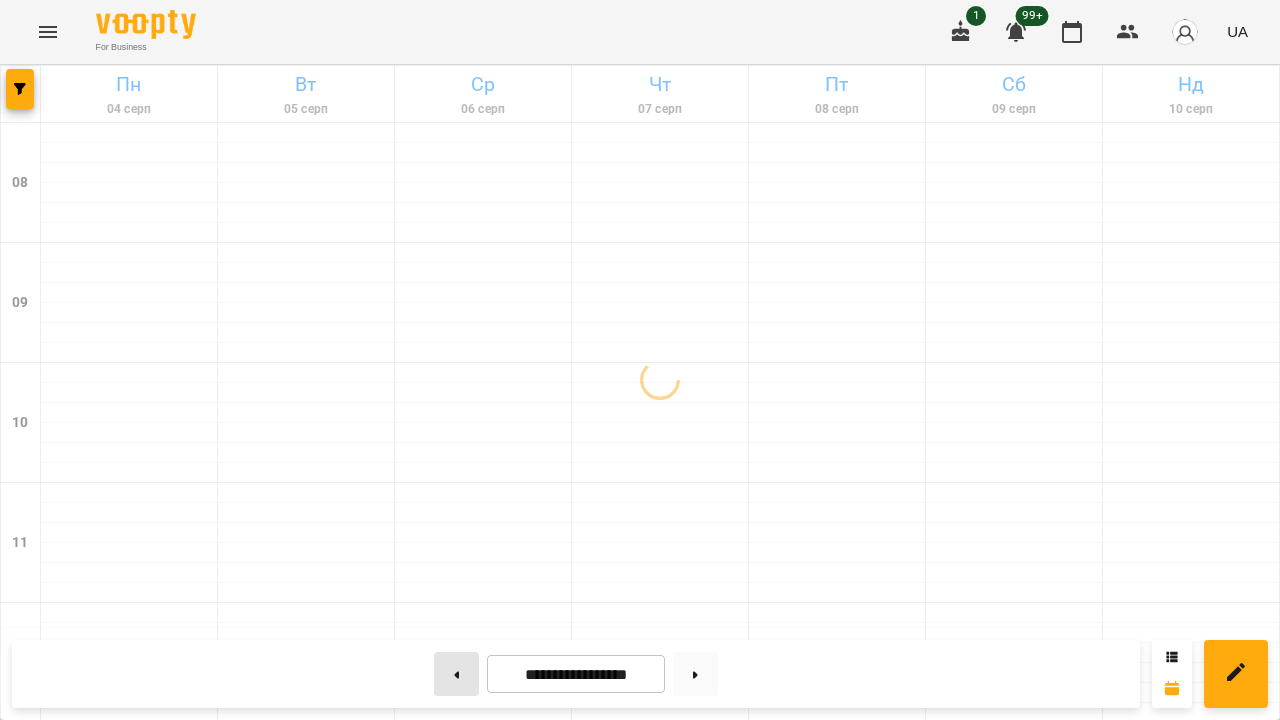 click at bounding box center [456, 674] 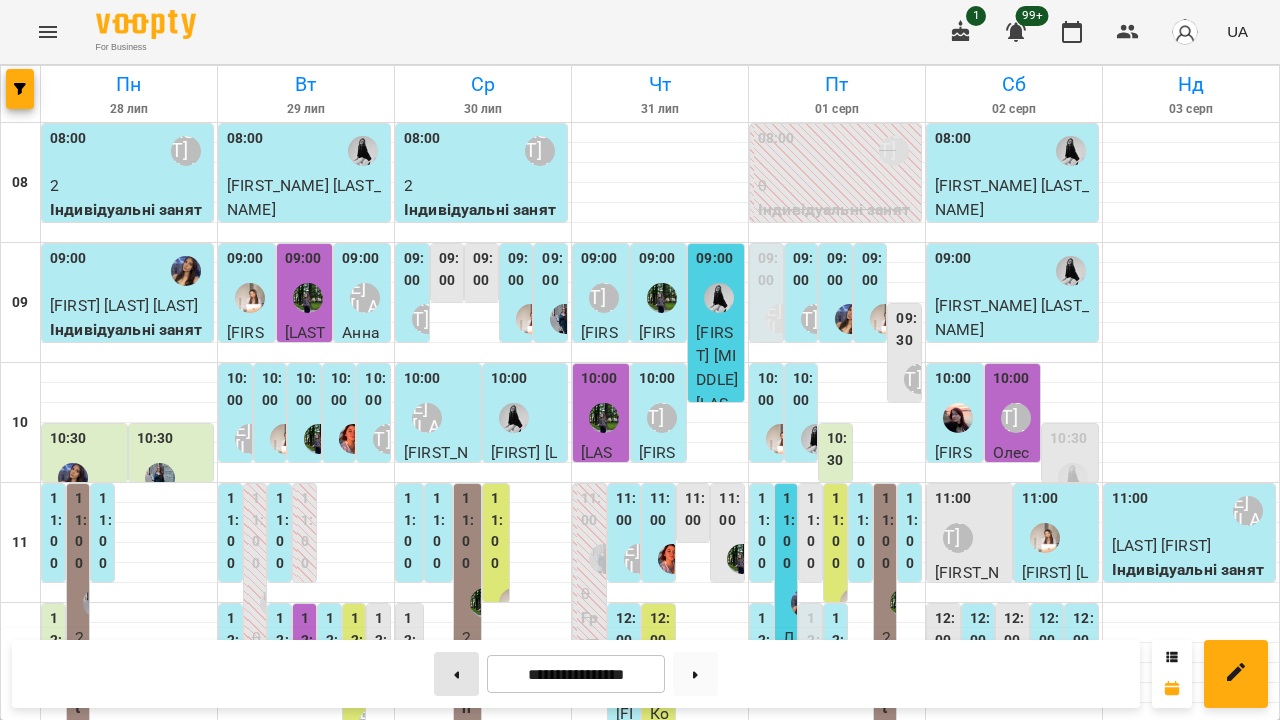 click at bounding box center (456, 674) 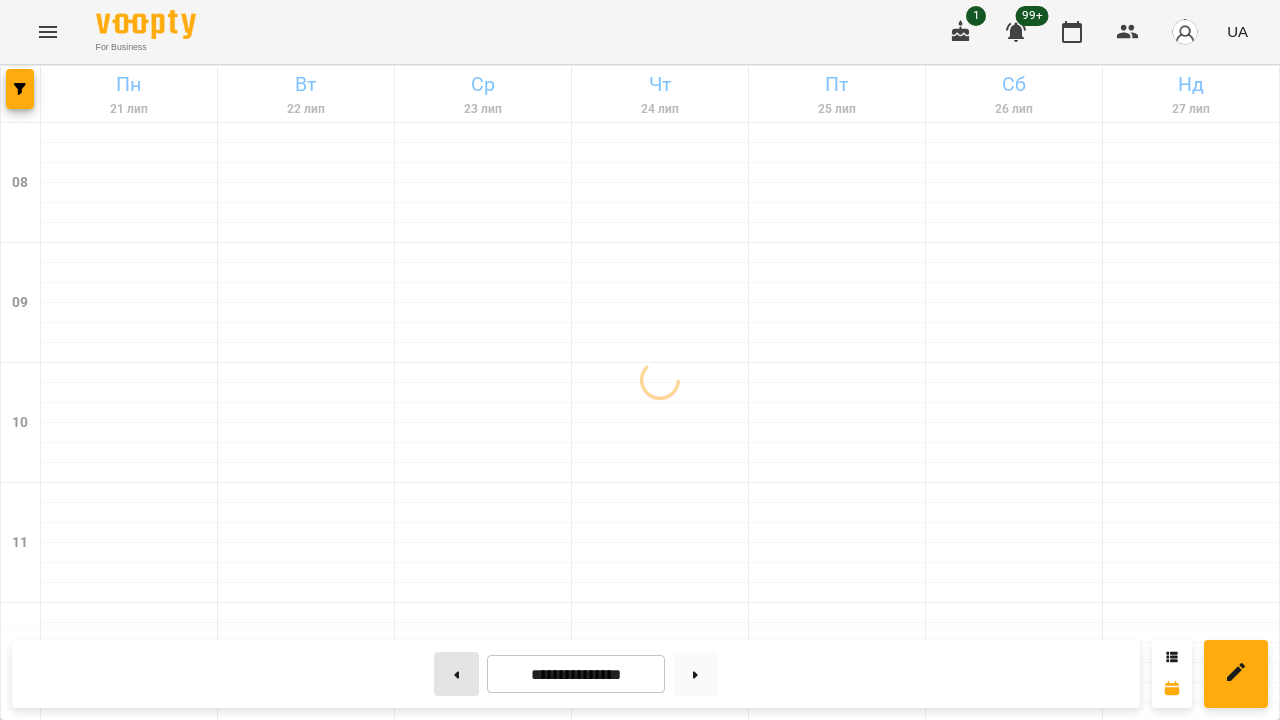 click at bounding box center (456, 674) 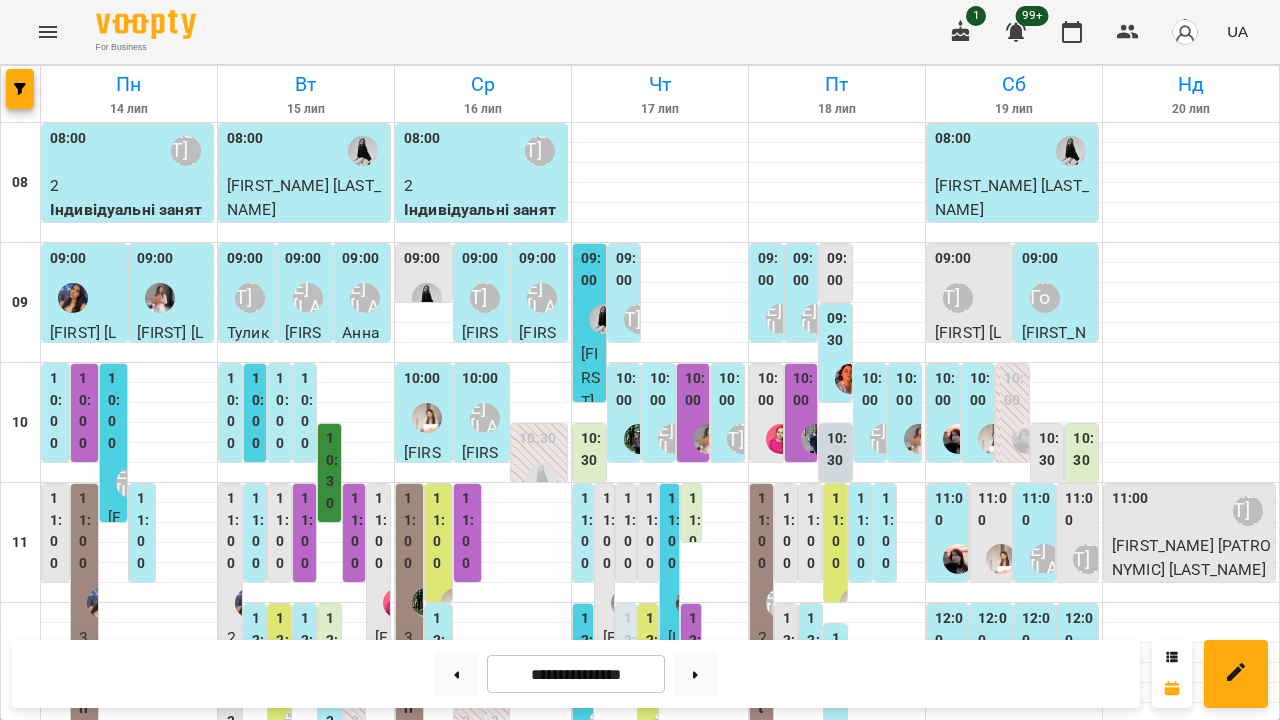 scroll, scrollTop: 109, scrollLeft: 0, axis: vertical 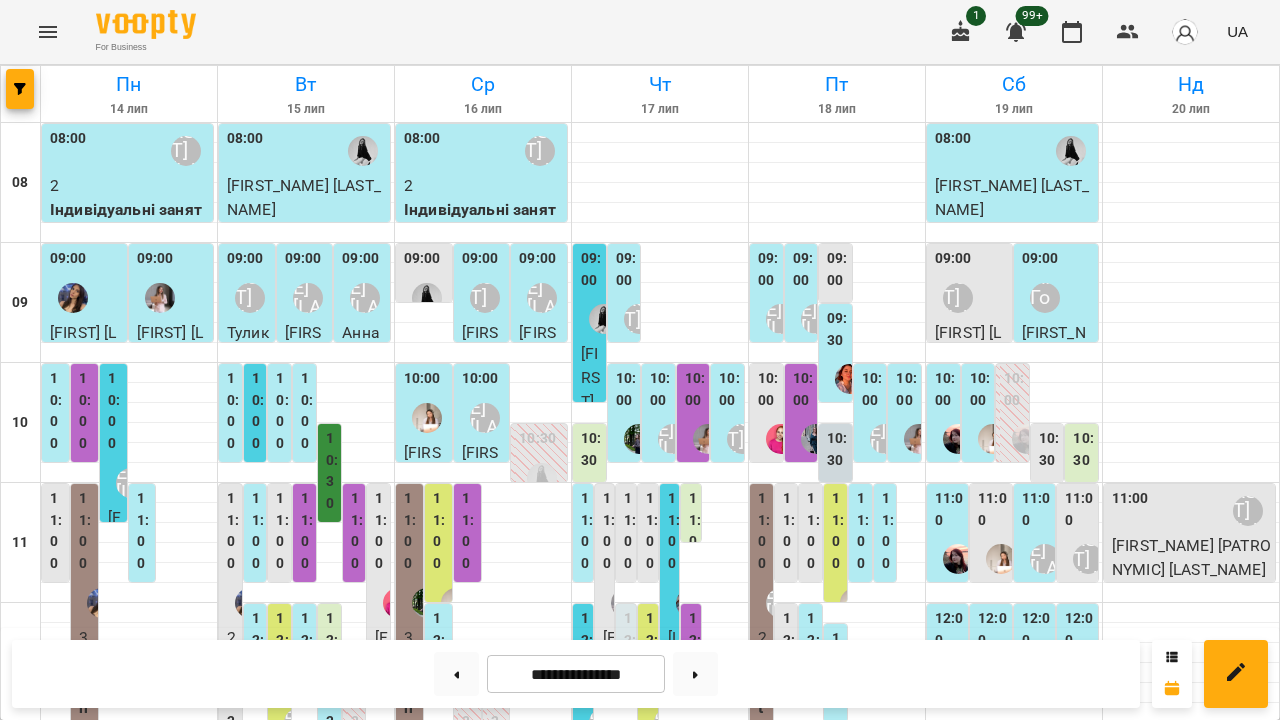 click on "[FIRST] [LAST]" at bounding box center [1088, 559] 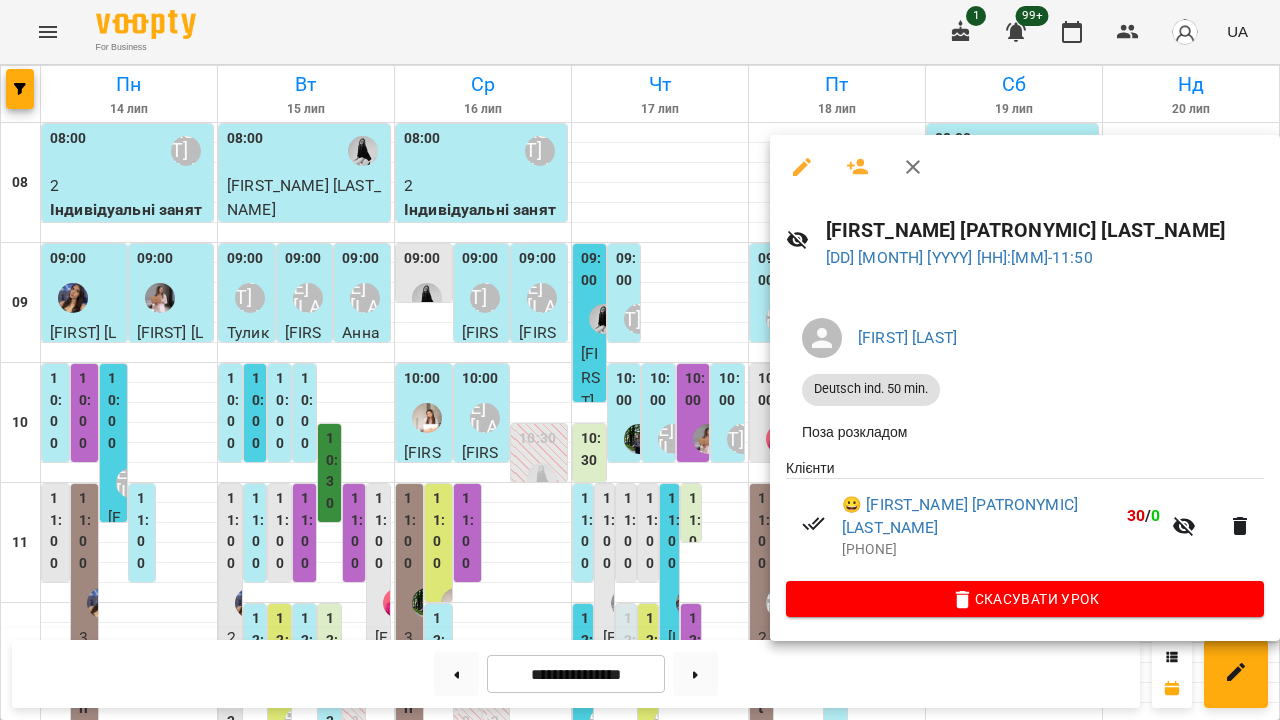 click at bounding box center (640, 360) 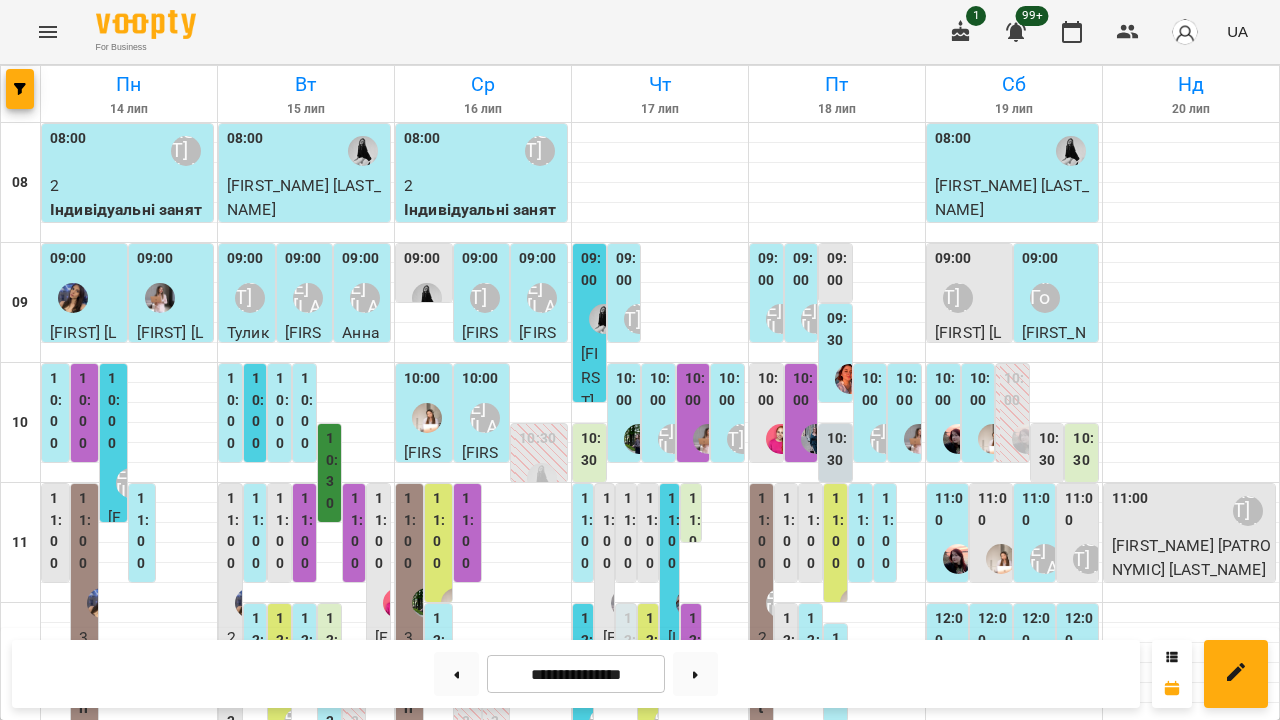 click on "11:00" at bounding box center (1036, 509) 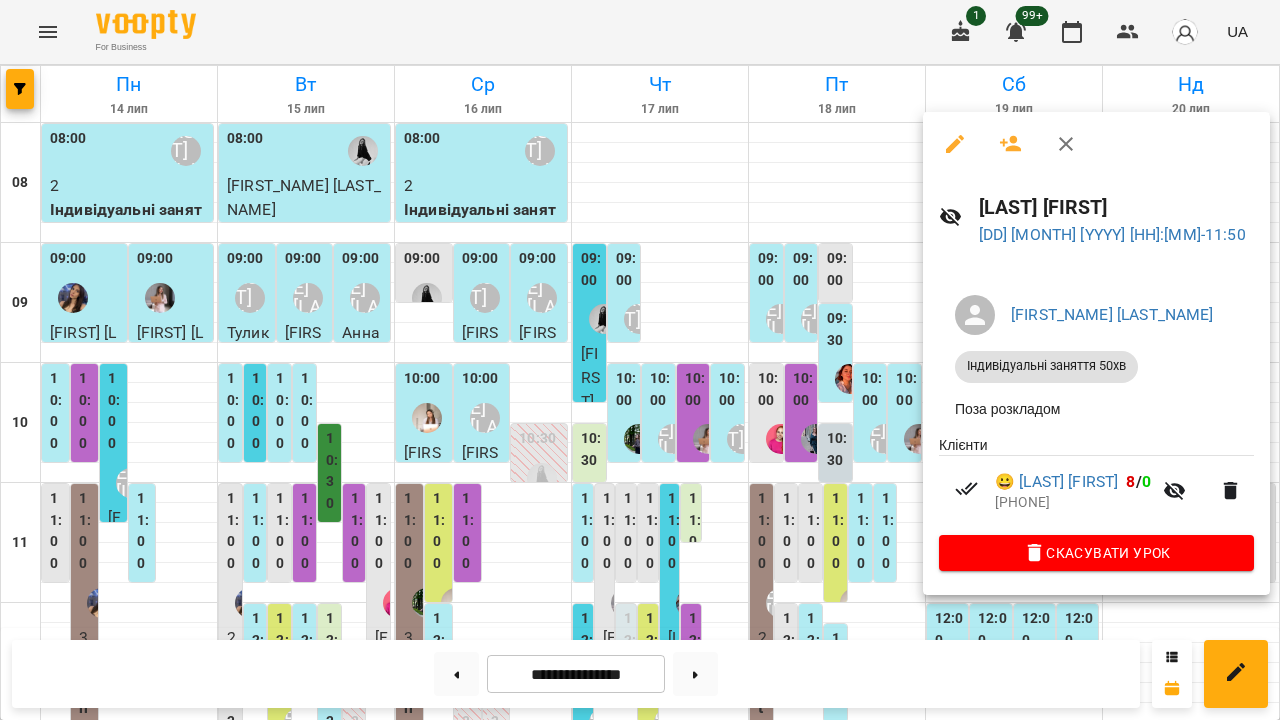 click at bounding box center [640, 360] 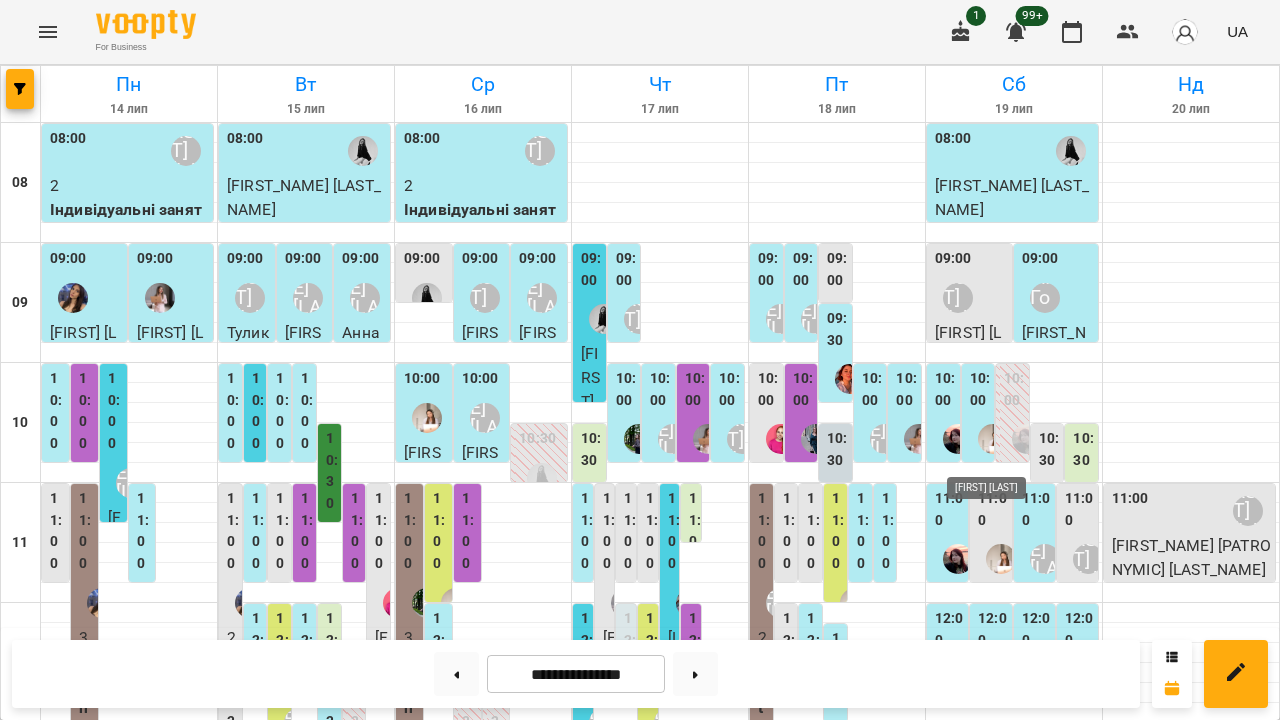 click at bounding box center [1001, 559] 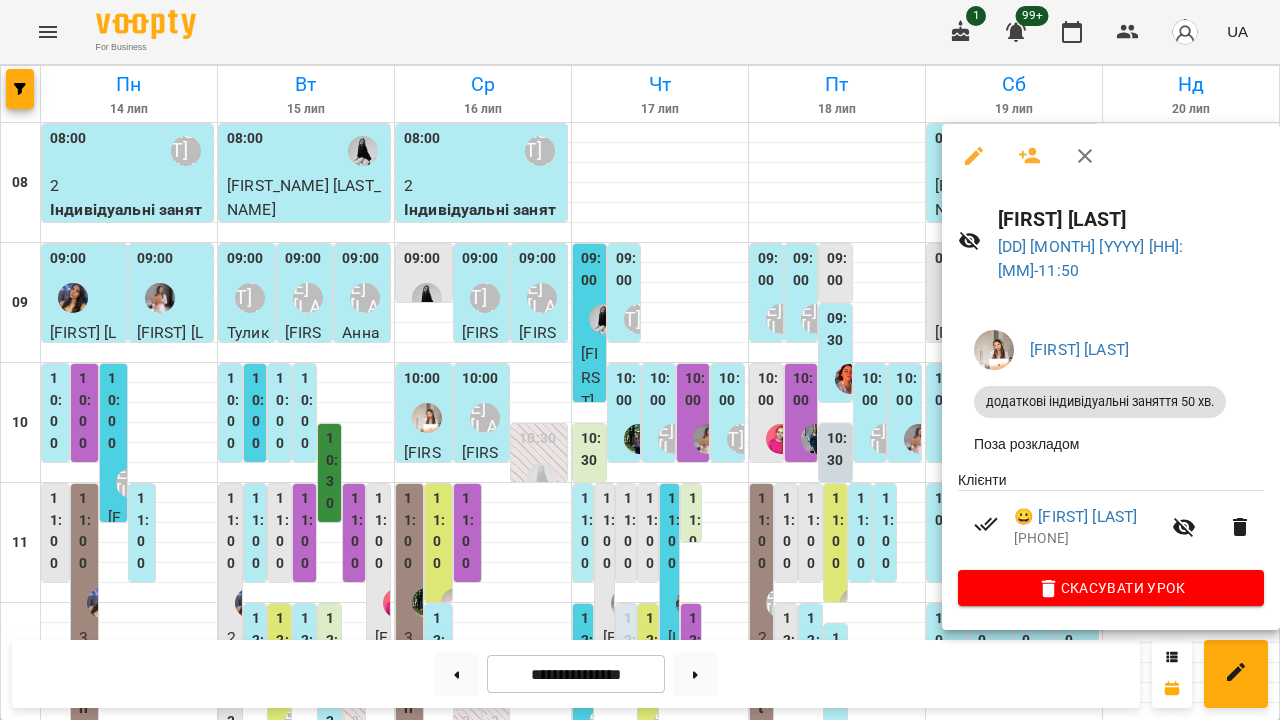 click 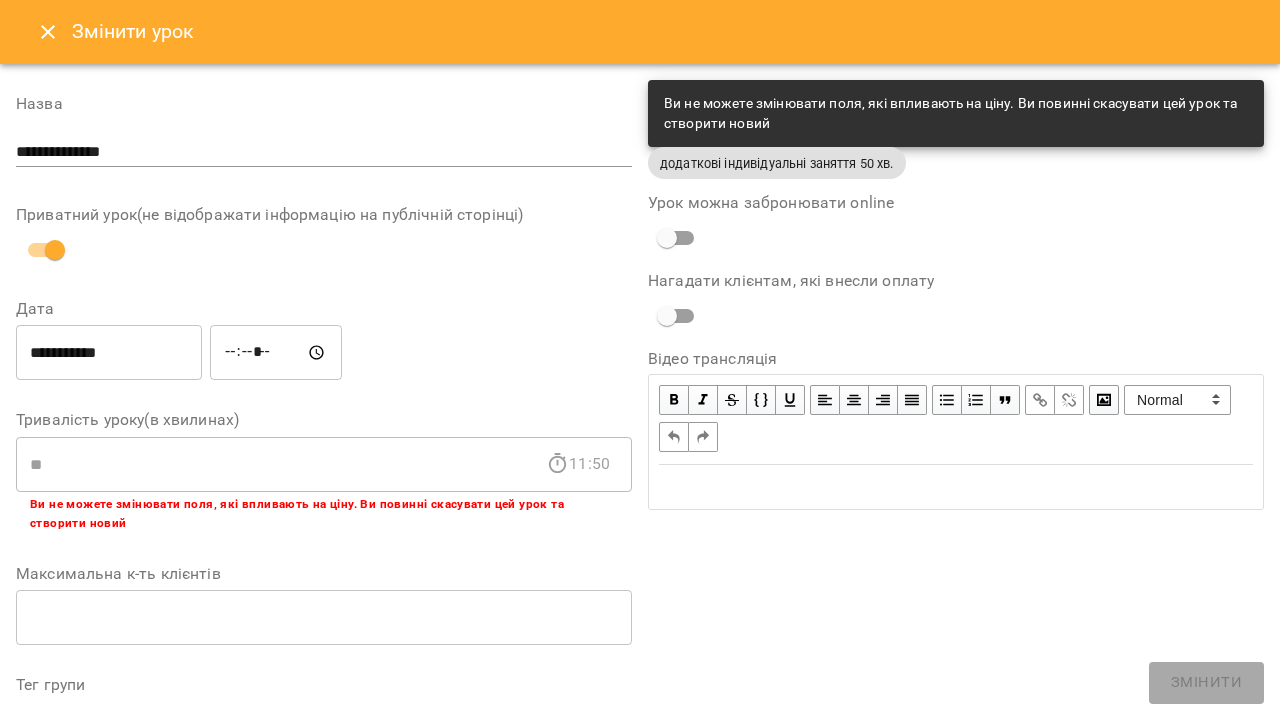 click on "додаткові індивідуальні заняття 50 хв." at bounding box center (777, 163) 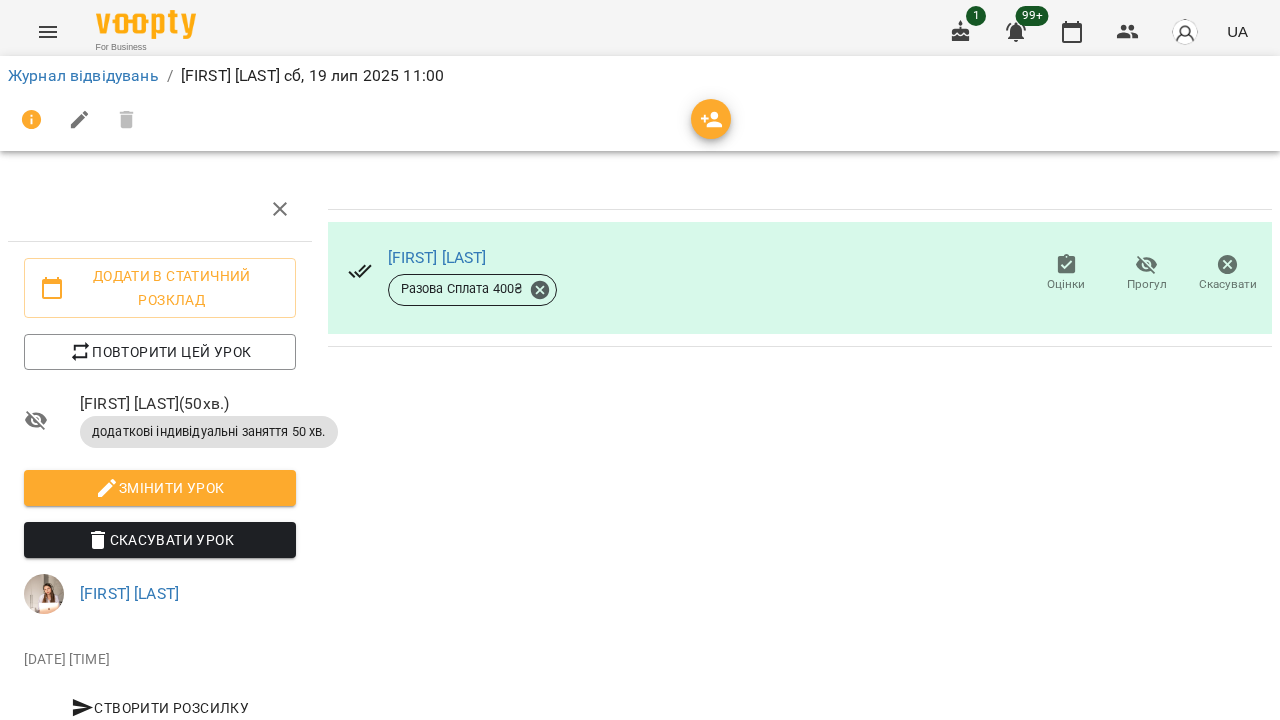 click at bounding box center [48, 32] 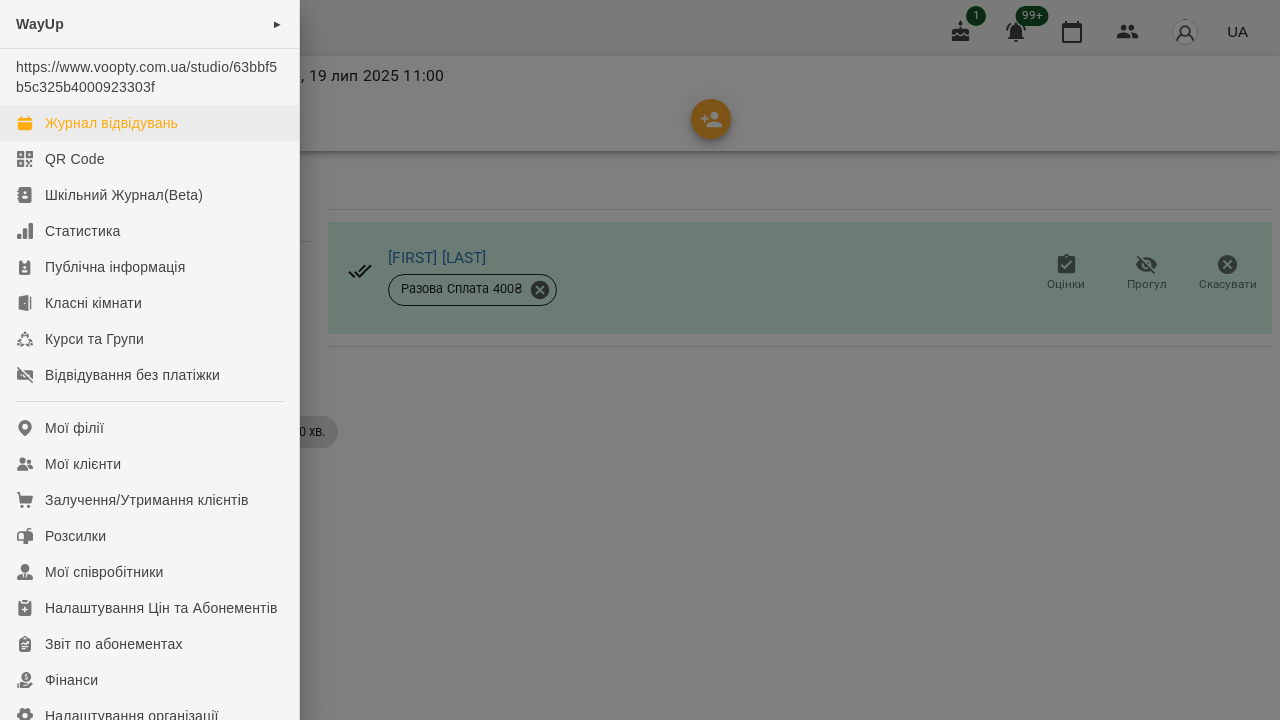 click on "Журнал відвідувань" at bounding box center [111, 123] 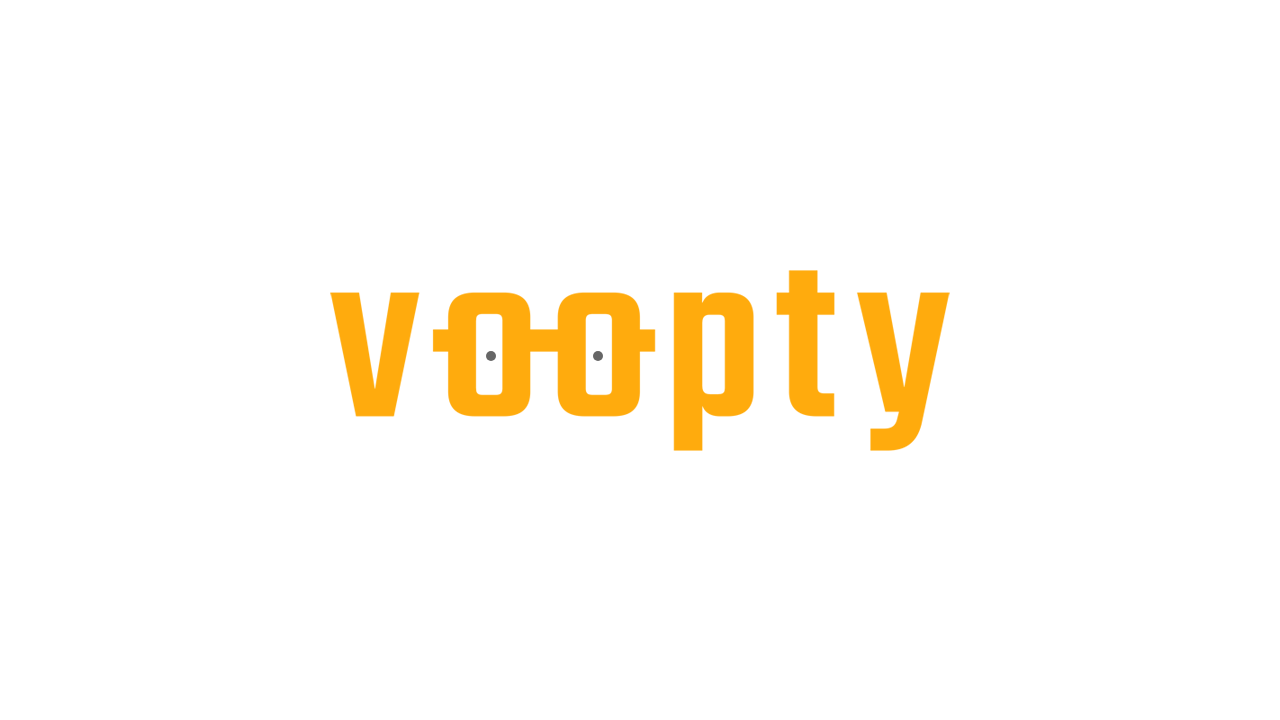 scroll, scrollTop: 0, scrollLeft: 0, axis: both 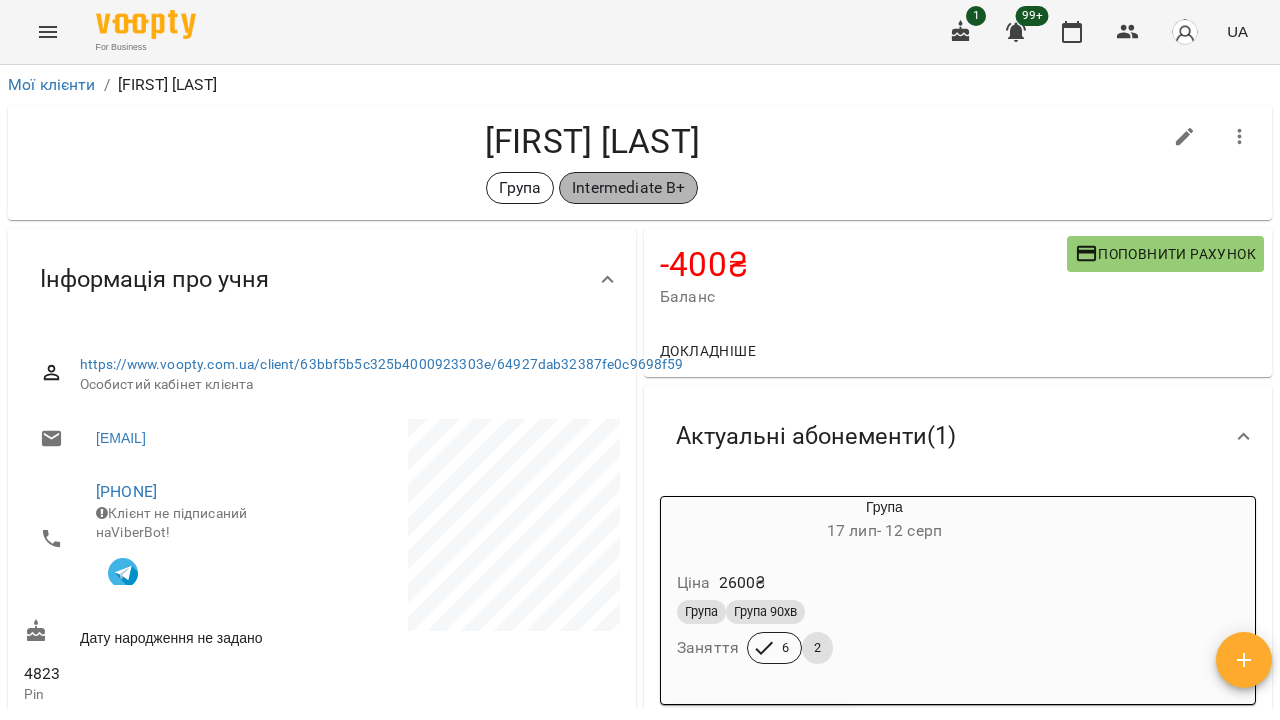 click on "Intermediate B+" at bounding box center (628, 188) 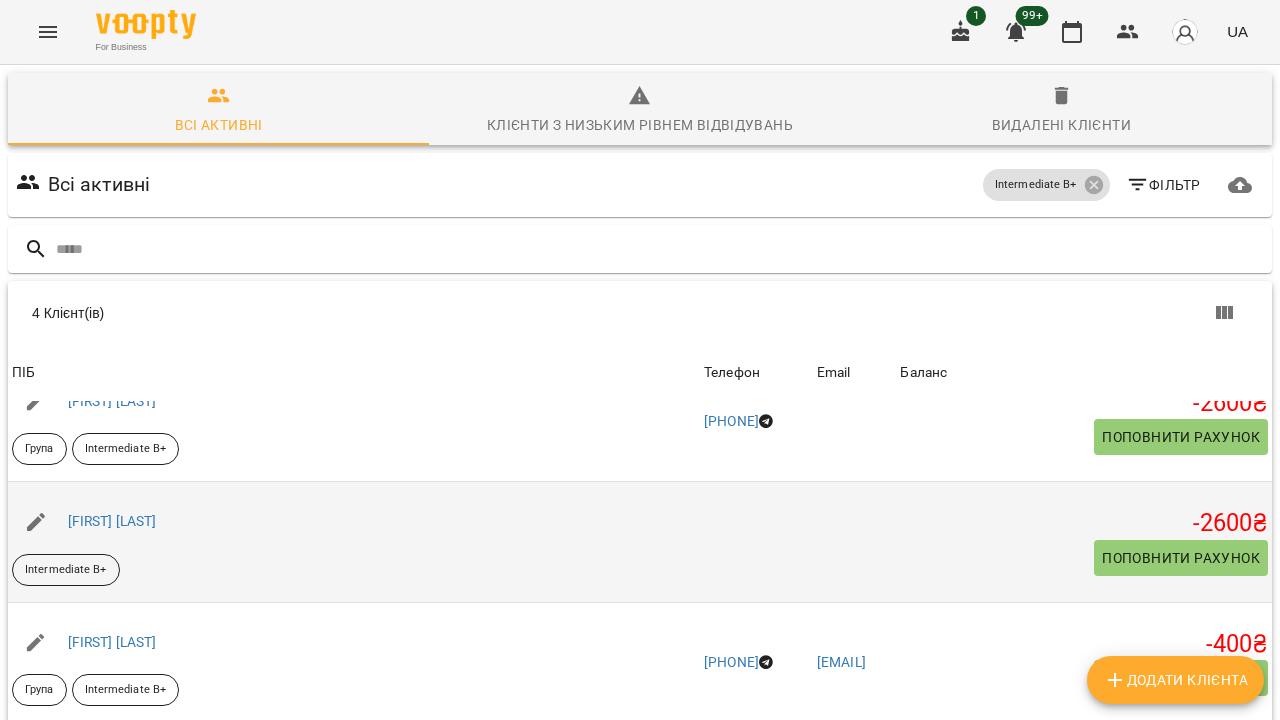 scroll, scrollTop: 41, scrollLeft: 0, axis: vertical 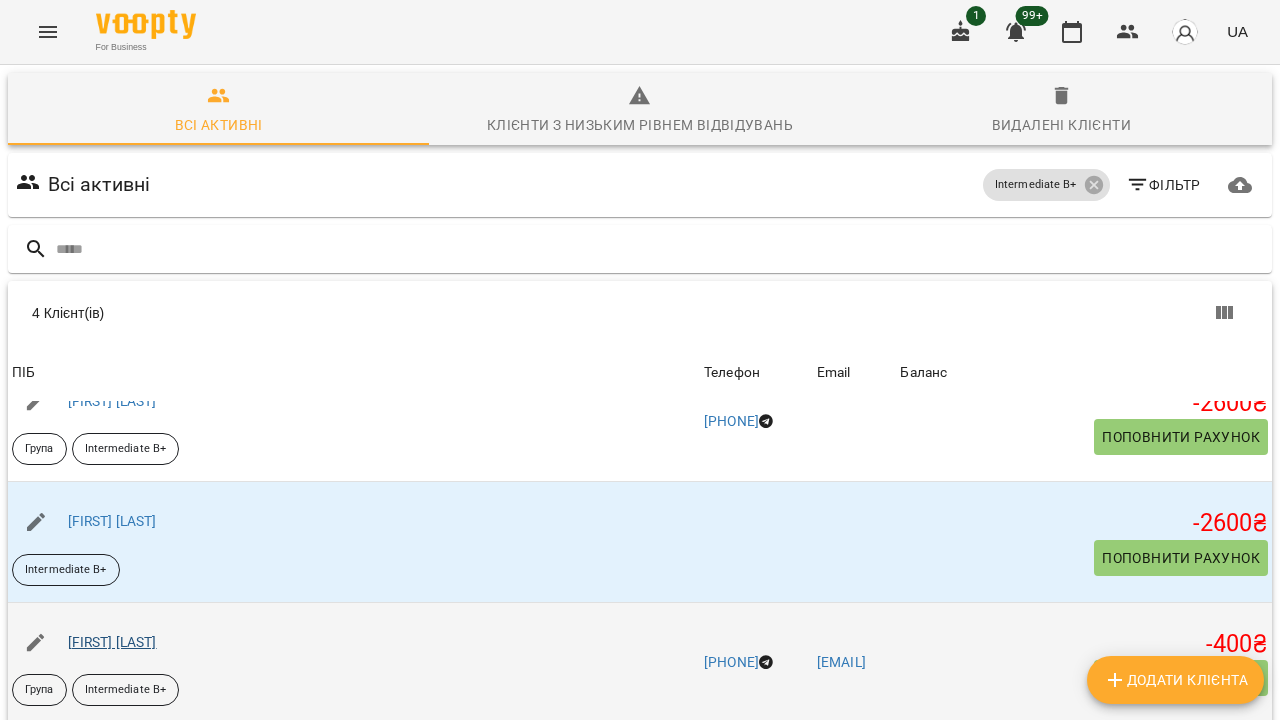 click on "[FIRST] [LAST]" at bounding box center (112, 642) 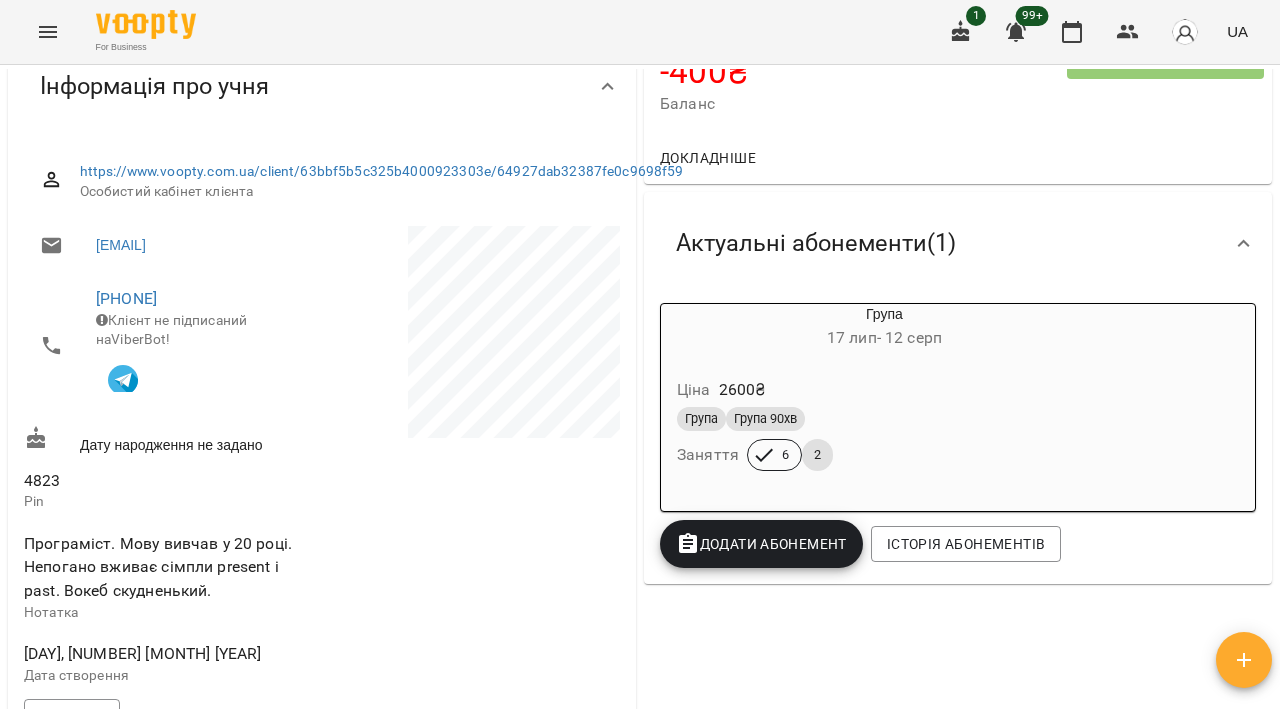 scroll, scrollTop: 196, scrollLeft: 0, axis: vertical 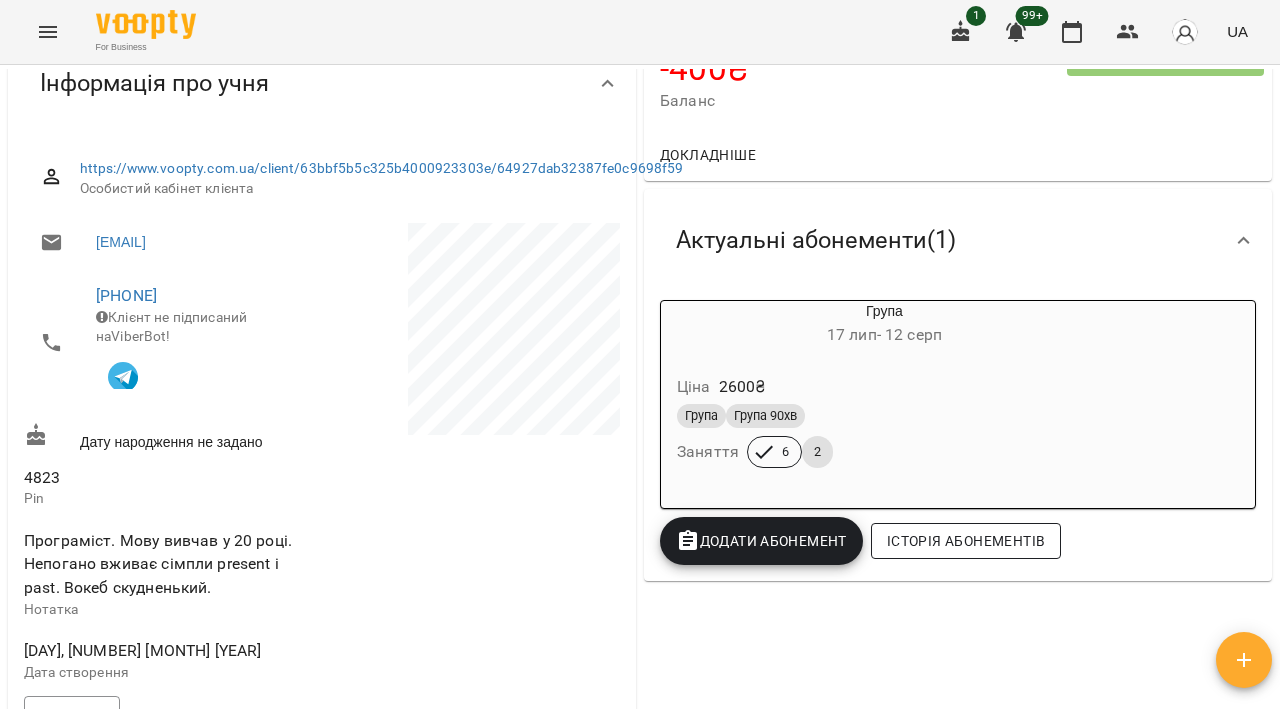 click on "Історія абонементів" at bounding box center [966, 541] 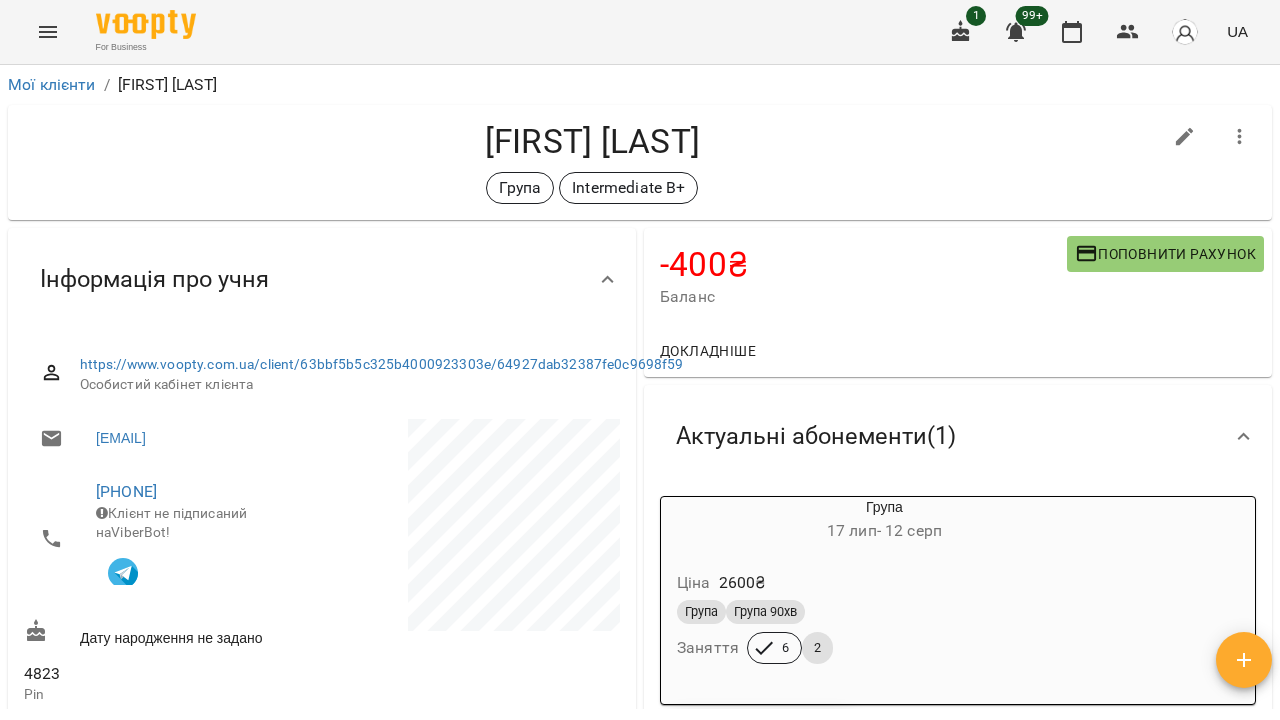 scroll, scrollTop: 0, scrollLeft: 0, axis: both 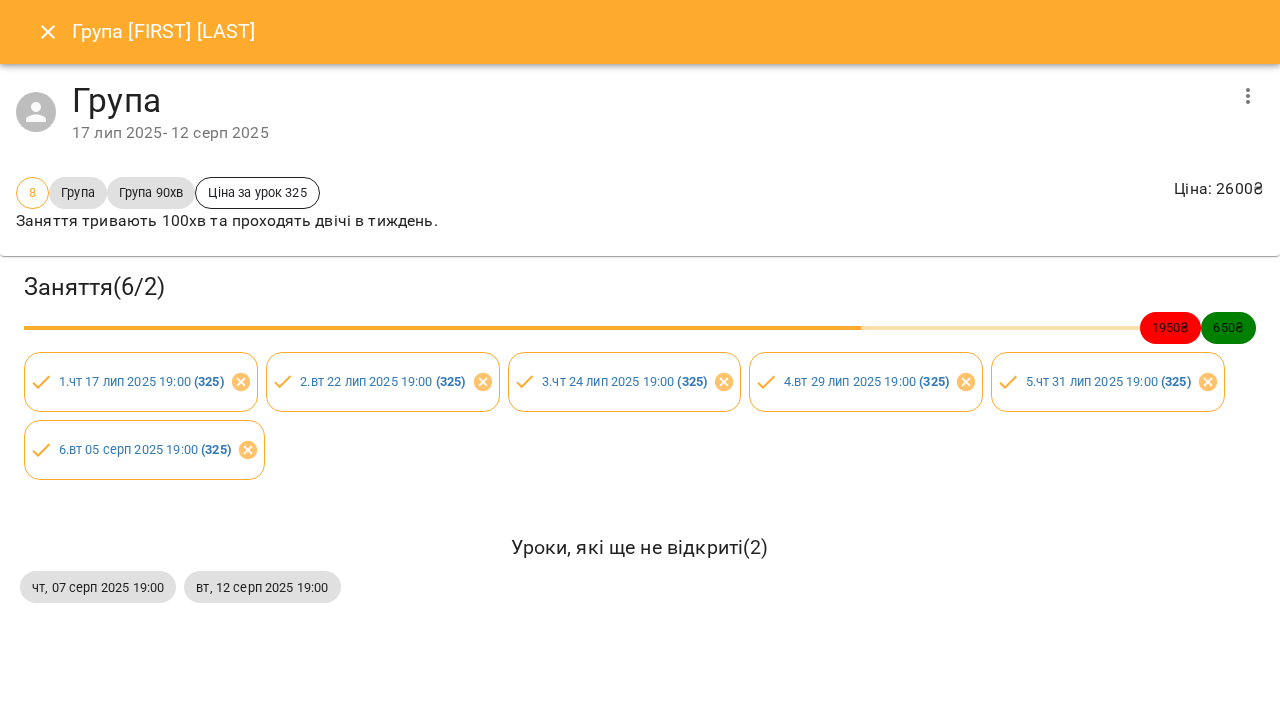 click at bounding box center [1248, 96] 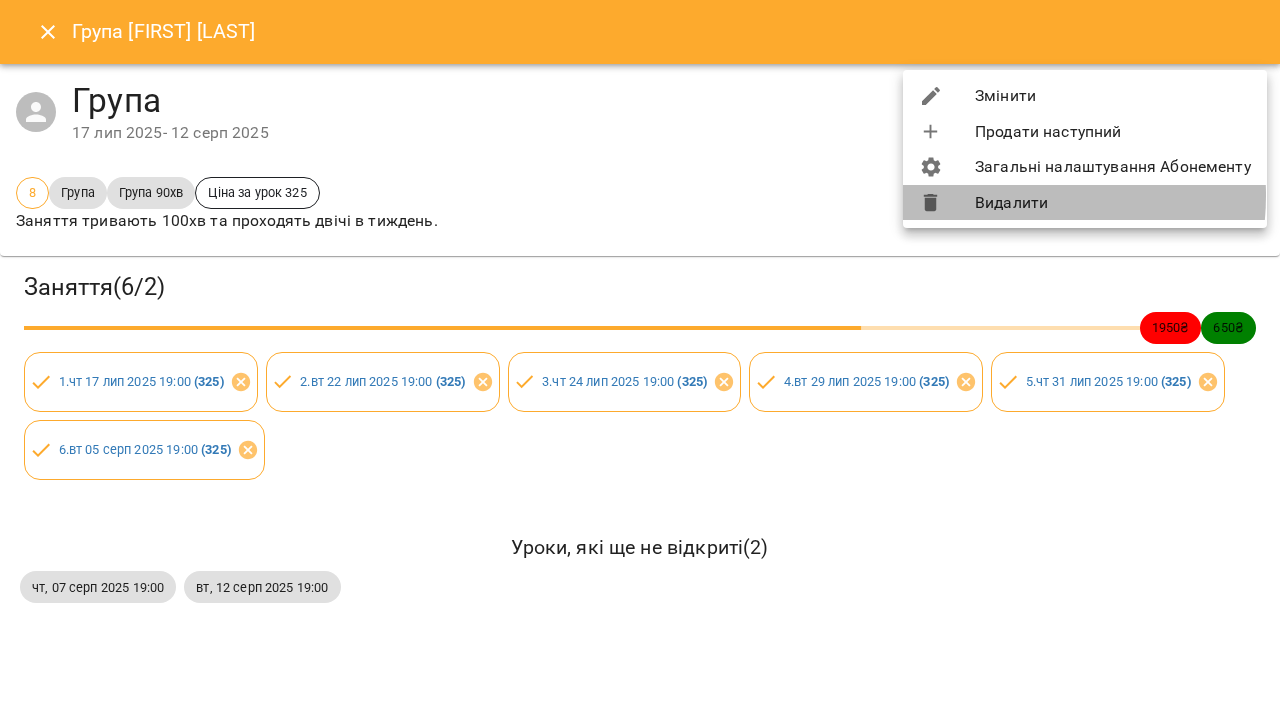 click on "Видалити" at bounding box center (1085, 203) 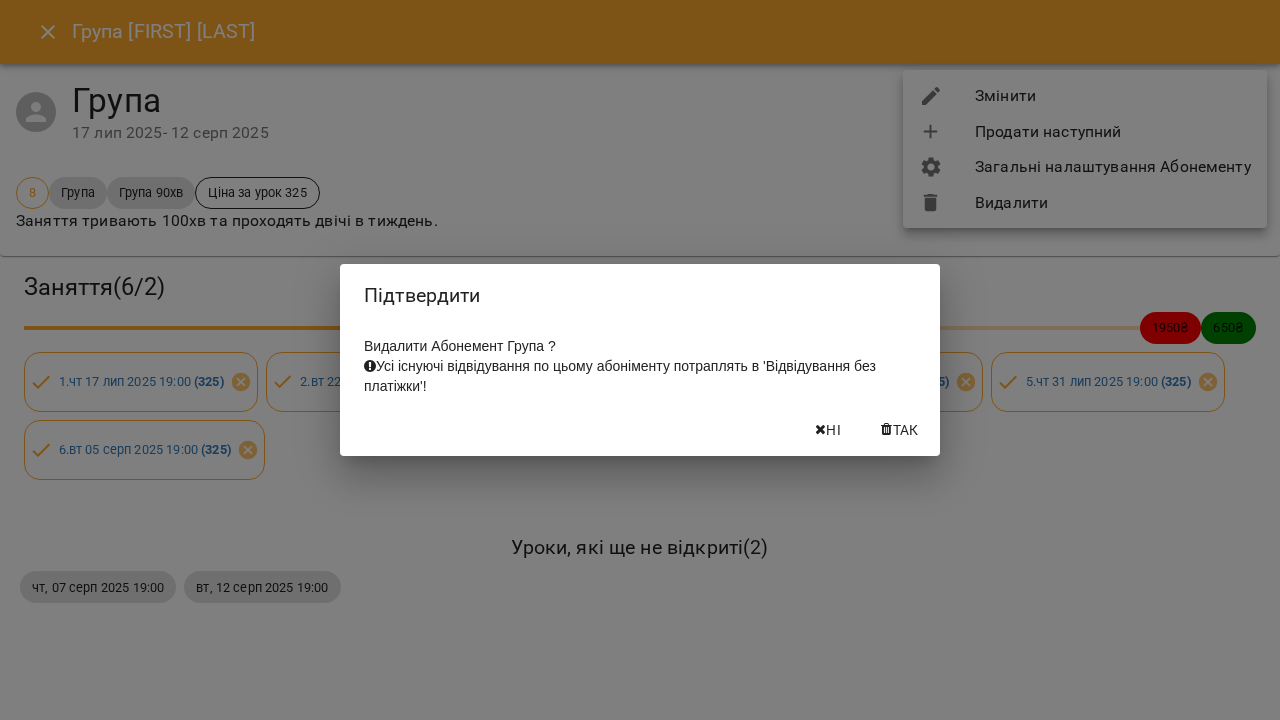 click on "Так" at bounding box center [906, 430] 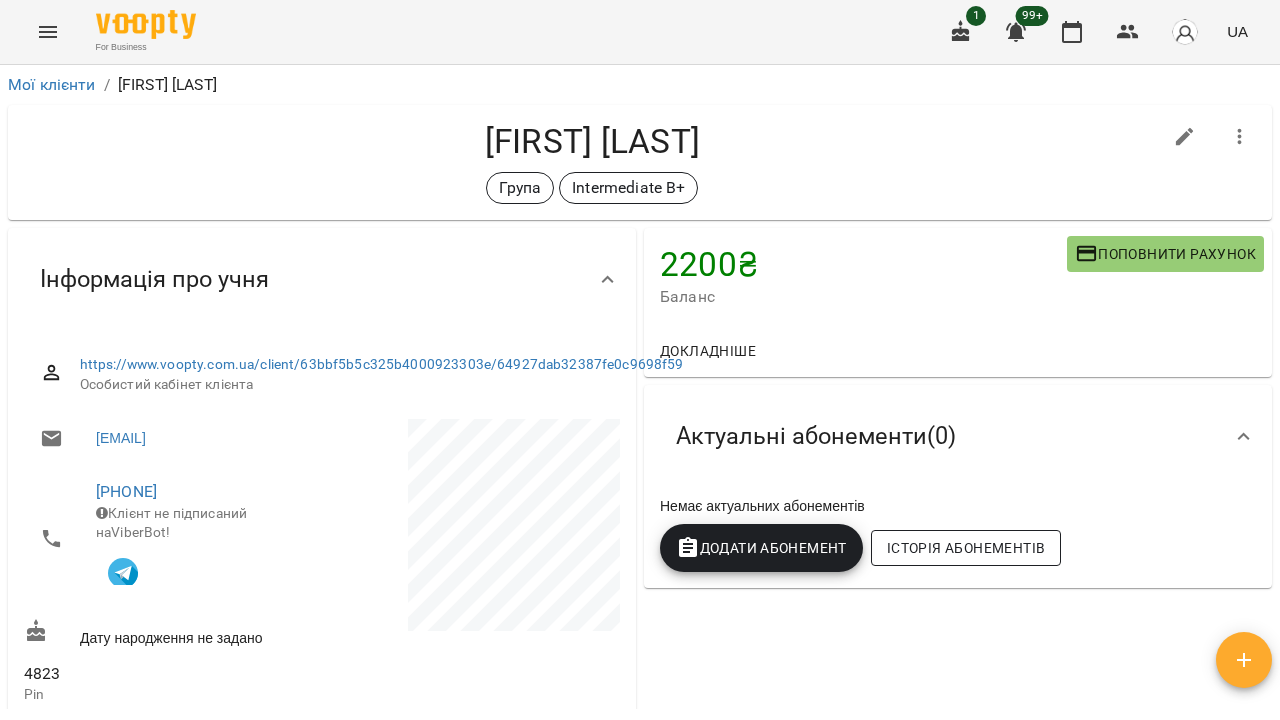 click on "Історія абонементів" at bounding box center [966, 548] 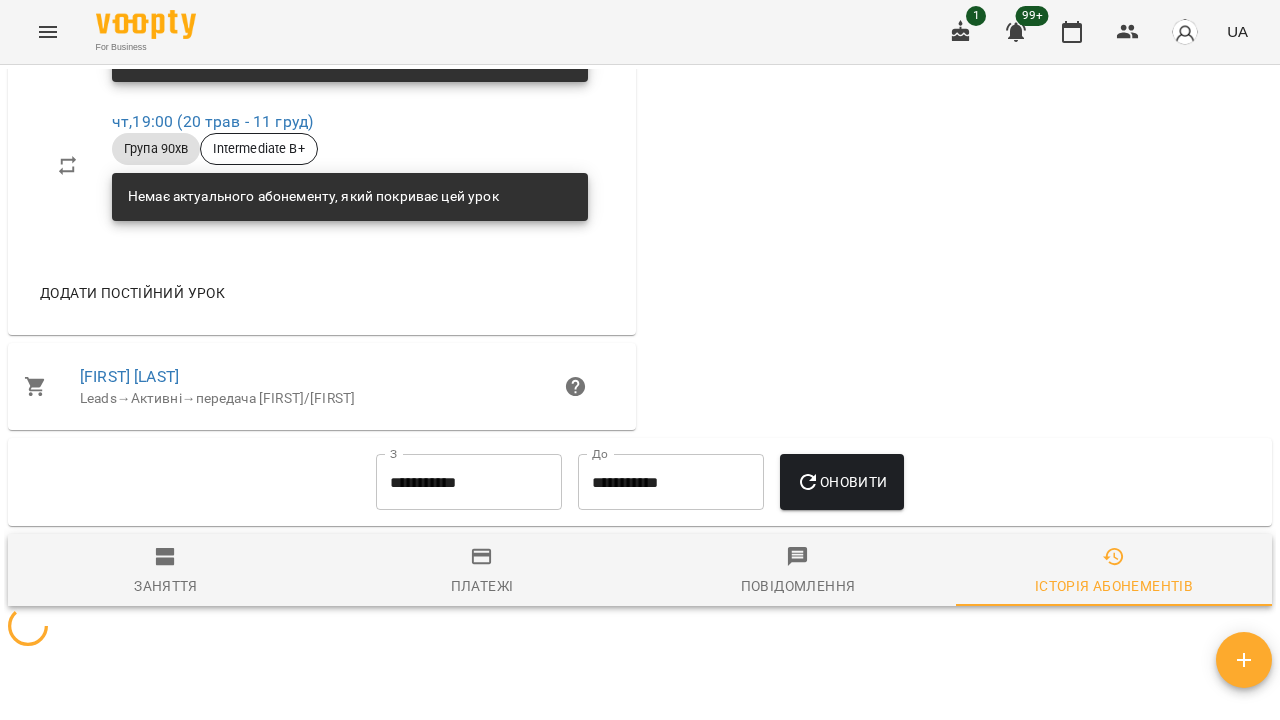 scroll, scrollTop: 1404, scrollLeft: 0, axis: vertical 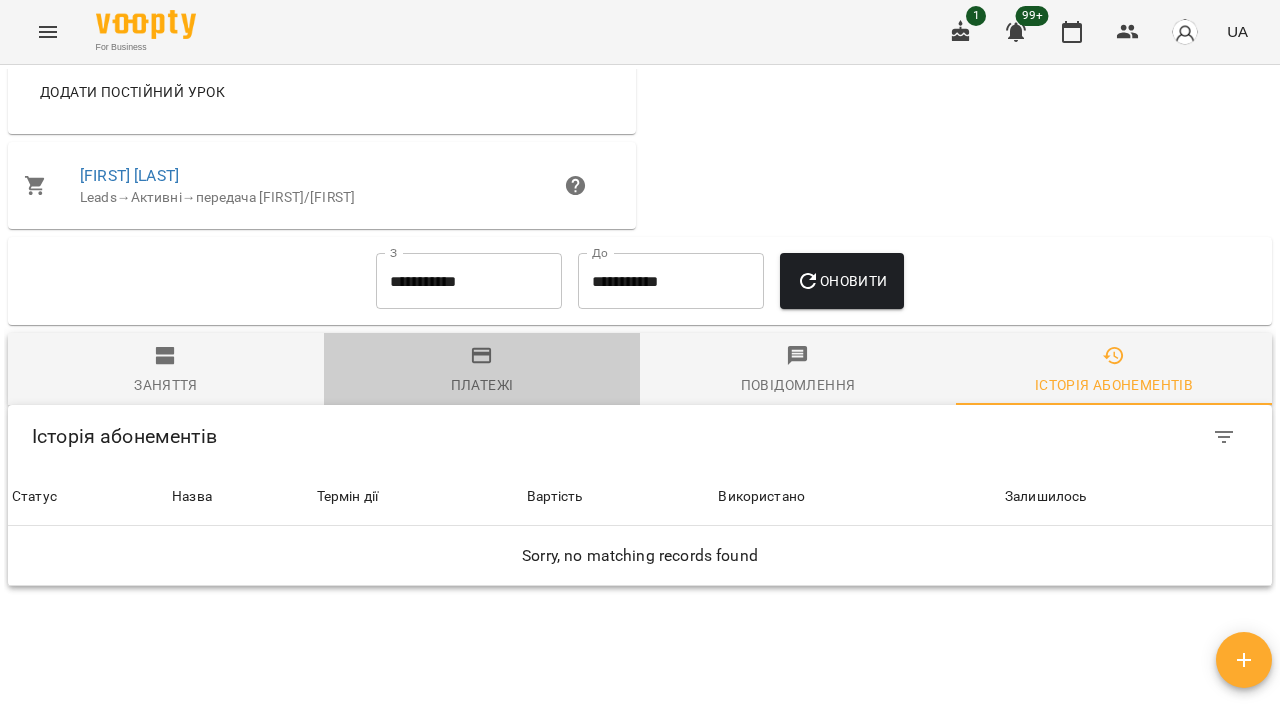 click on "Платежі" at bounding box center [482, 385] 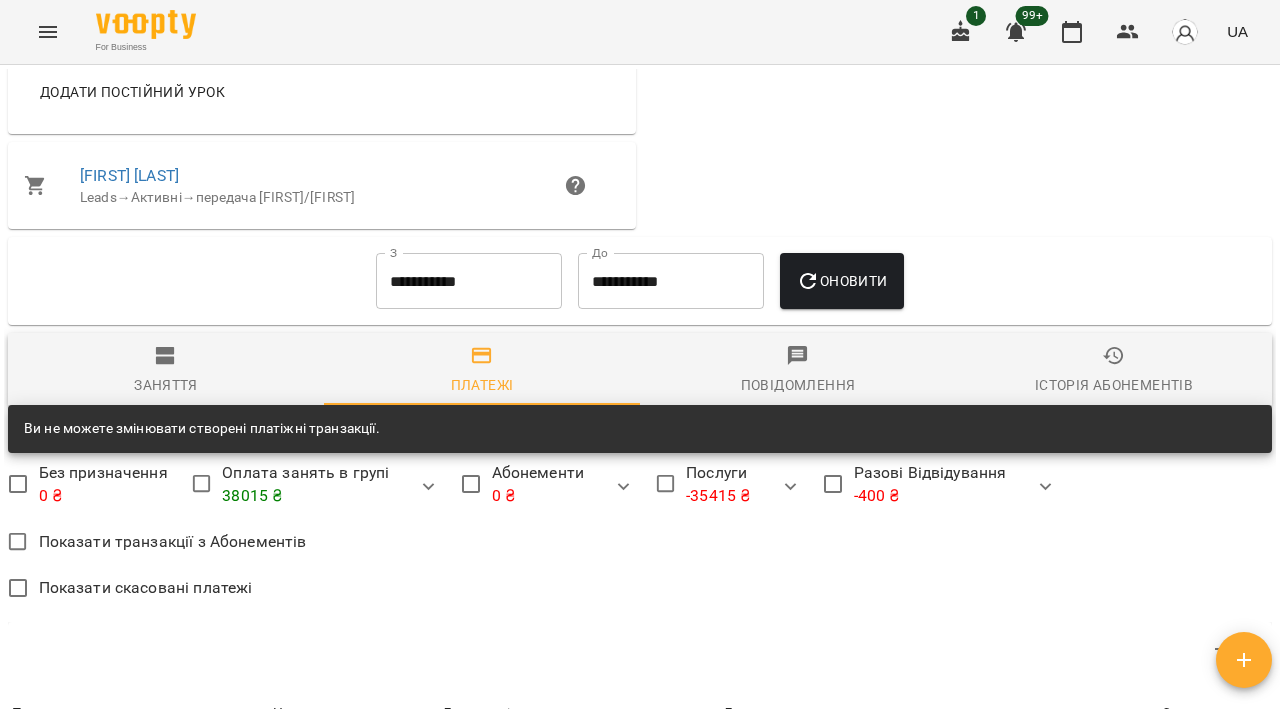 click on "**********" at bounding box center [469, 281] 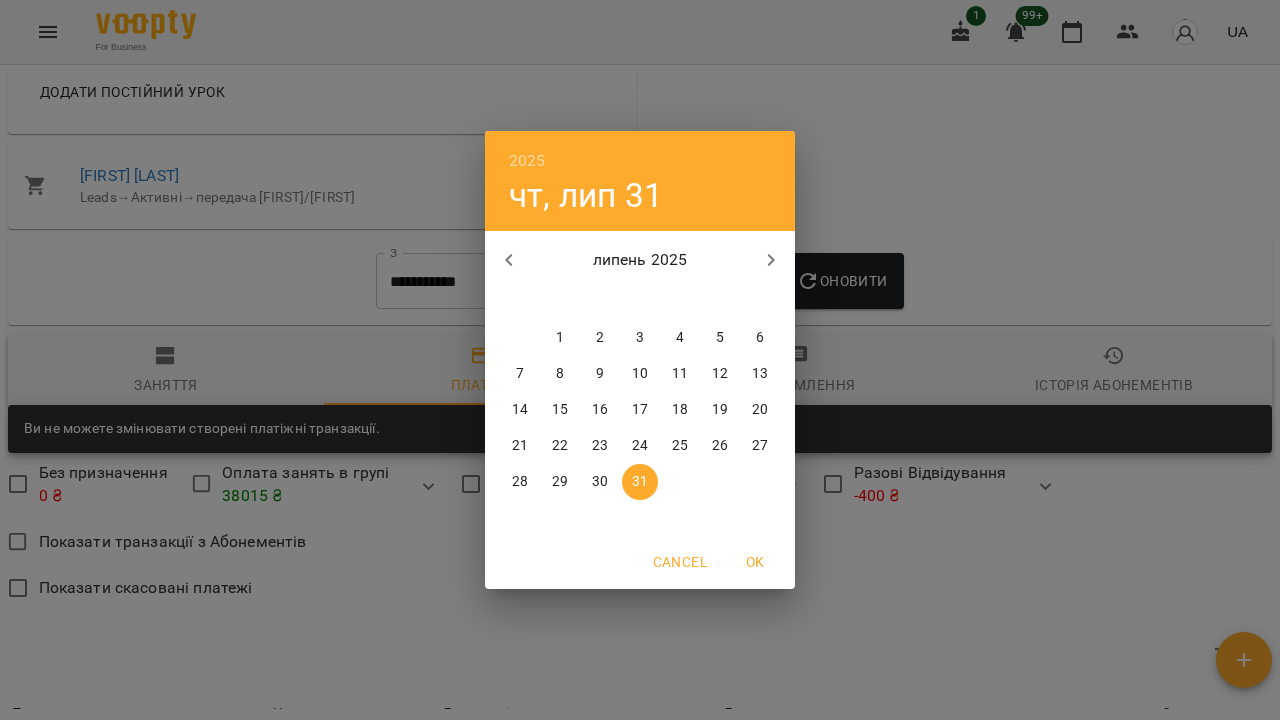 click on "1" at bounding box center [560, 338] 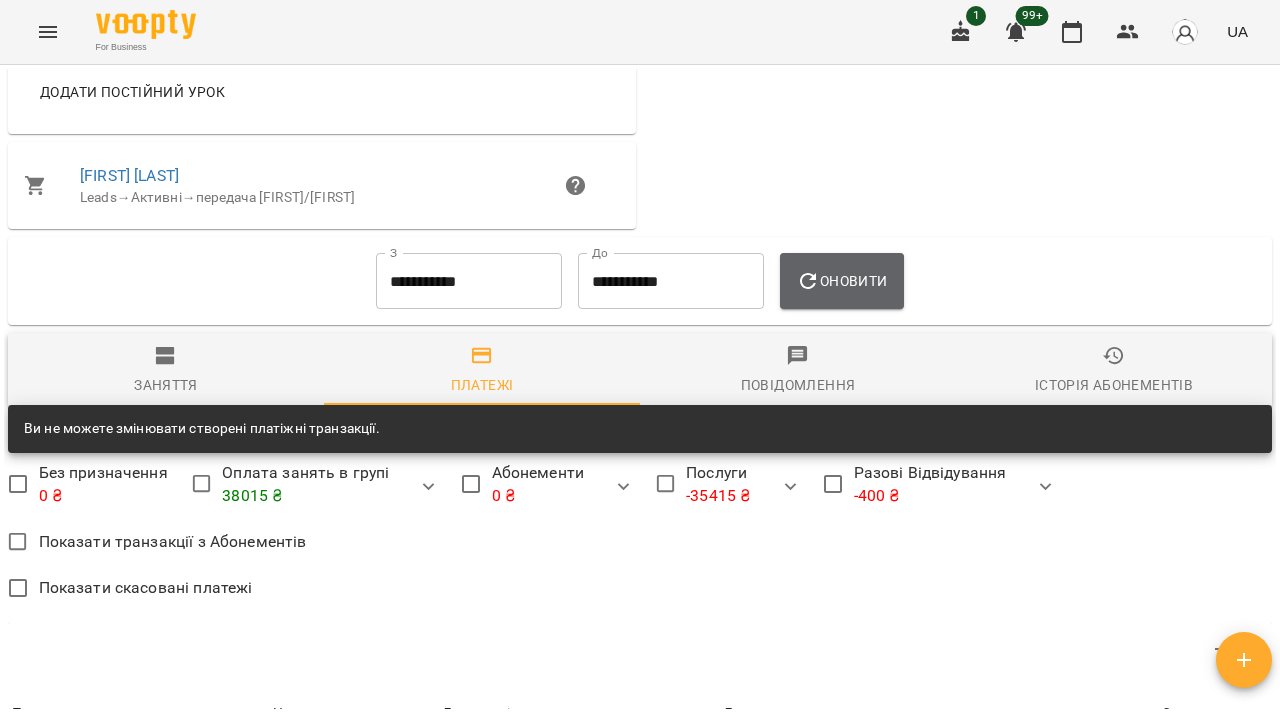 click on "Оновити" at bounding box center [841, 281] 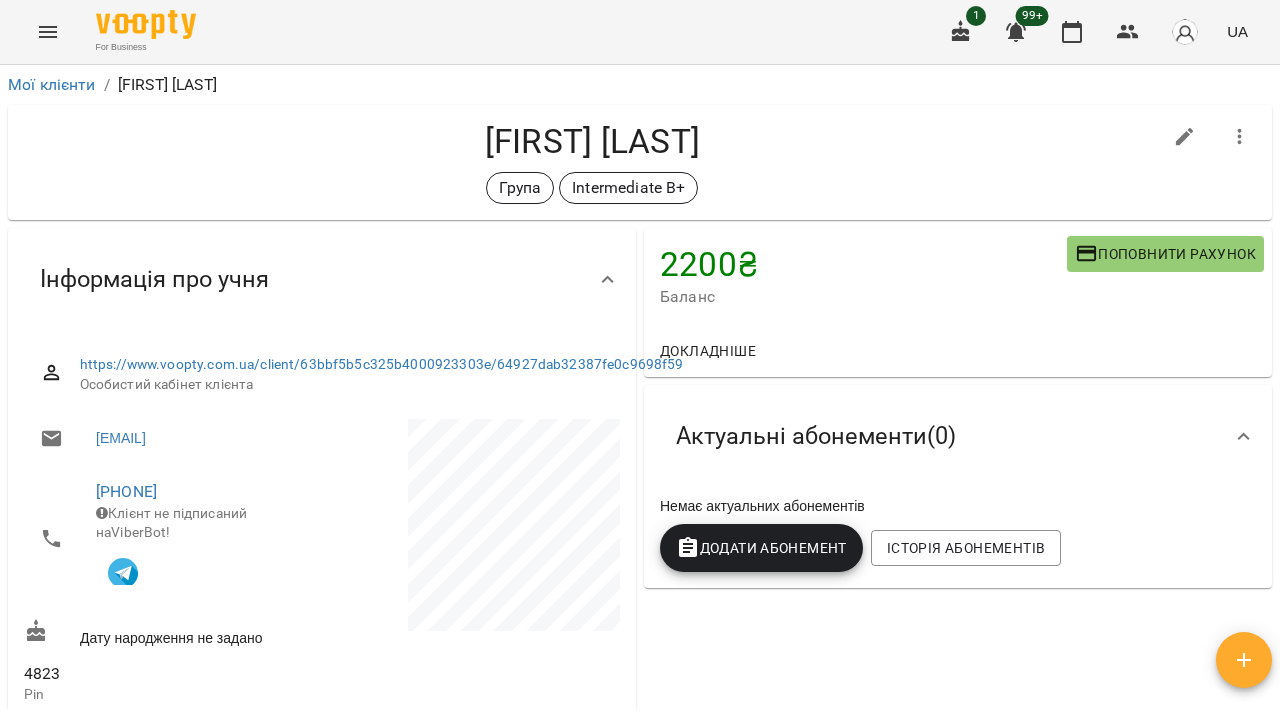 scroll, scrollTop: 0, scrollLeft: 0, axis: both 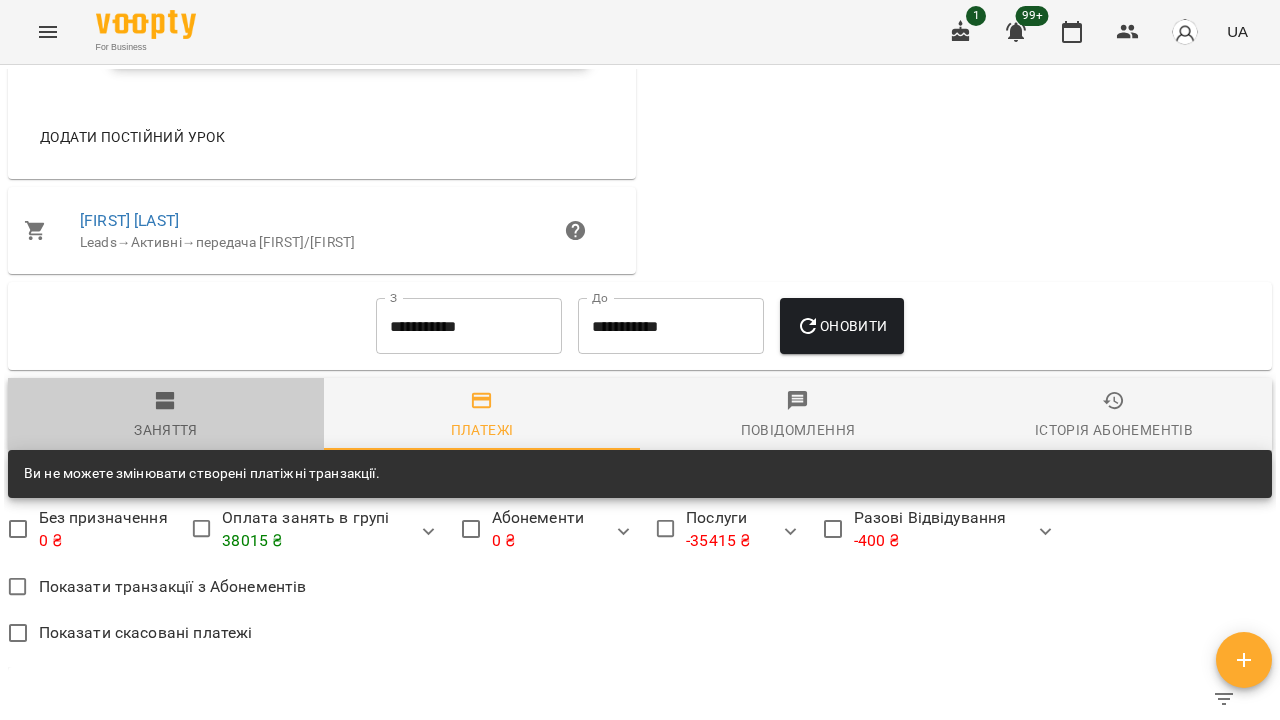 click on "Заняття" at bounding box center [166, 416] 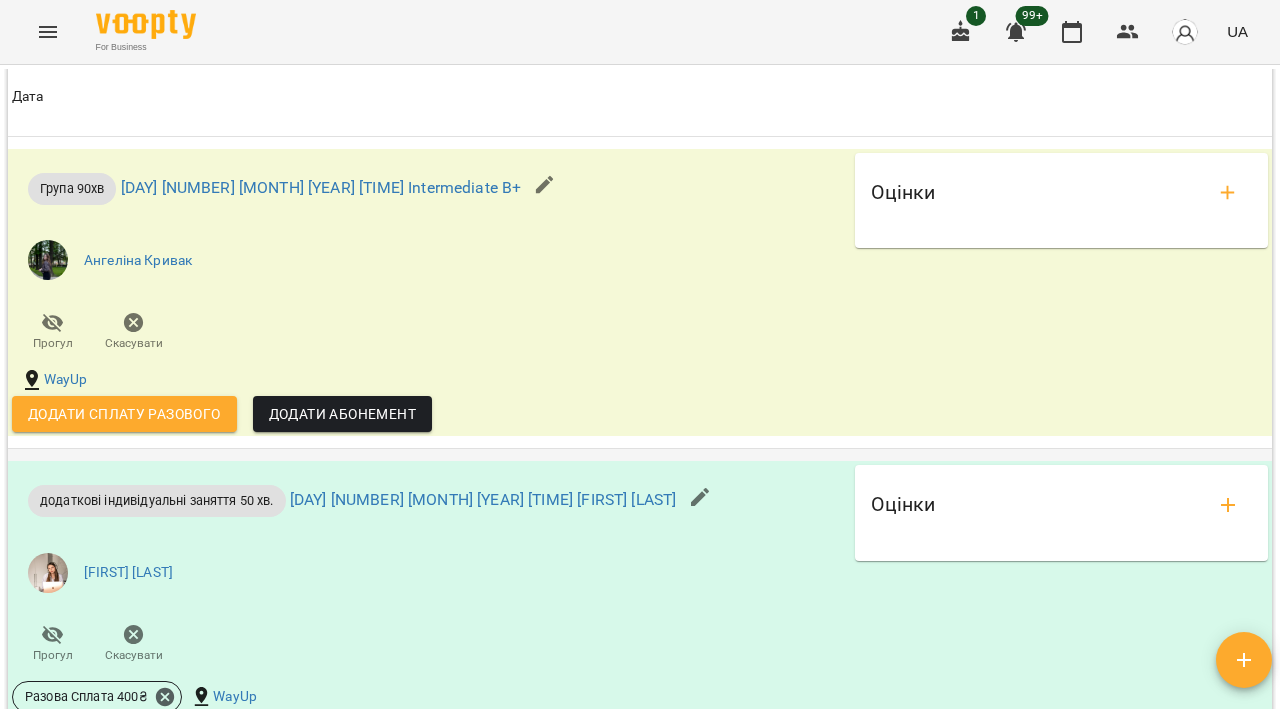 scroll, scrollTop: 3244, scrollLeft: 0, axis: vertical 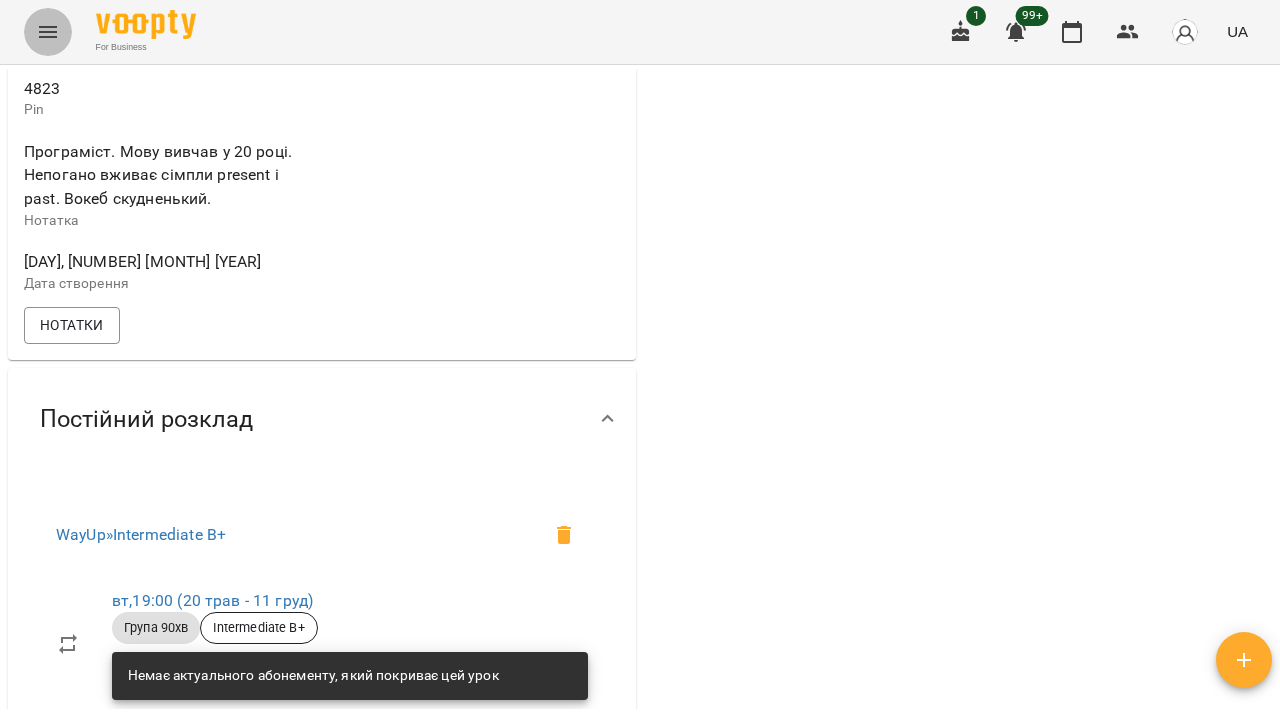 click at bounding box center [48, 32] 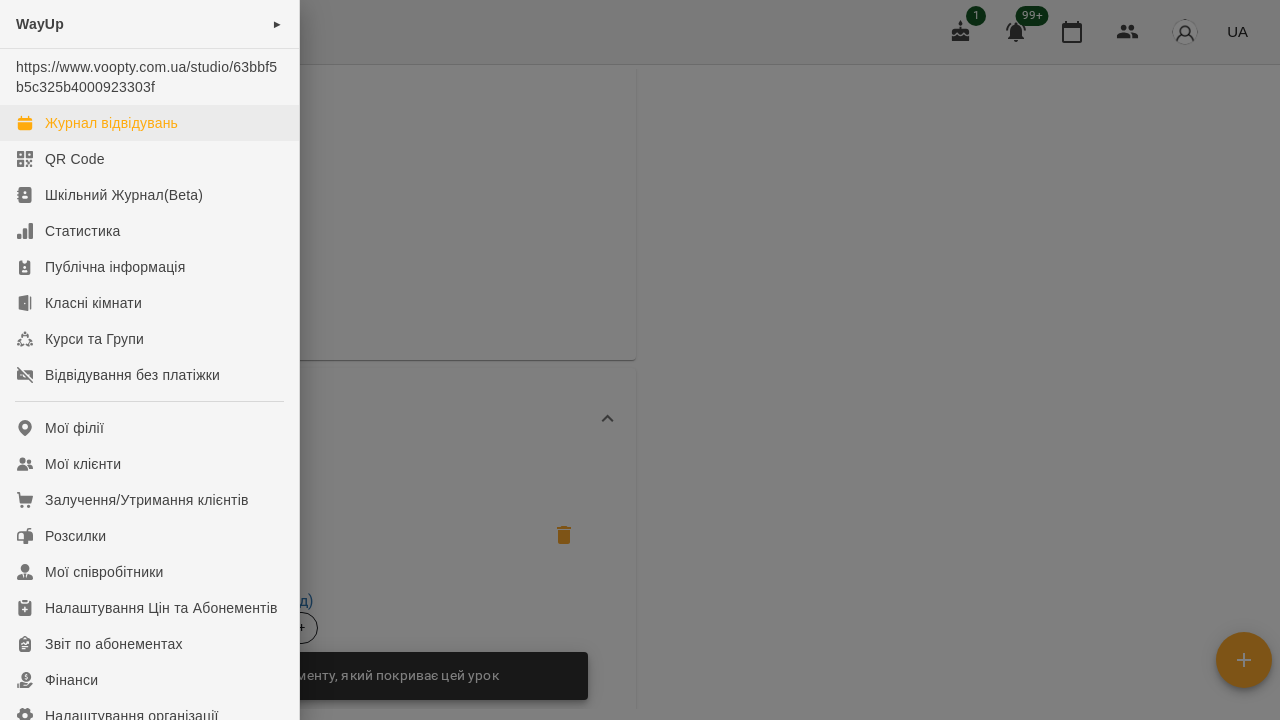 click on "Журнал відвідувань" at bounding box center (111, 123) 